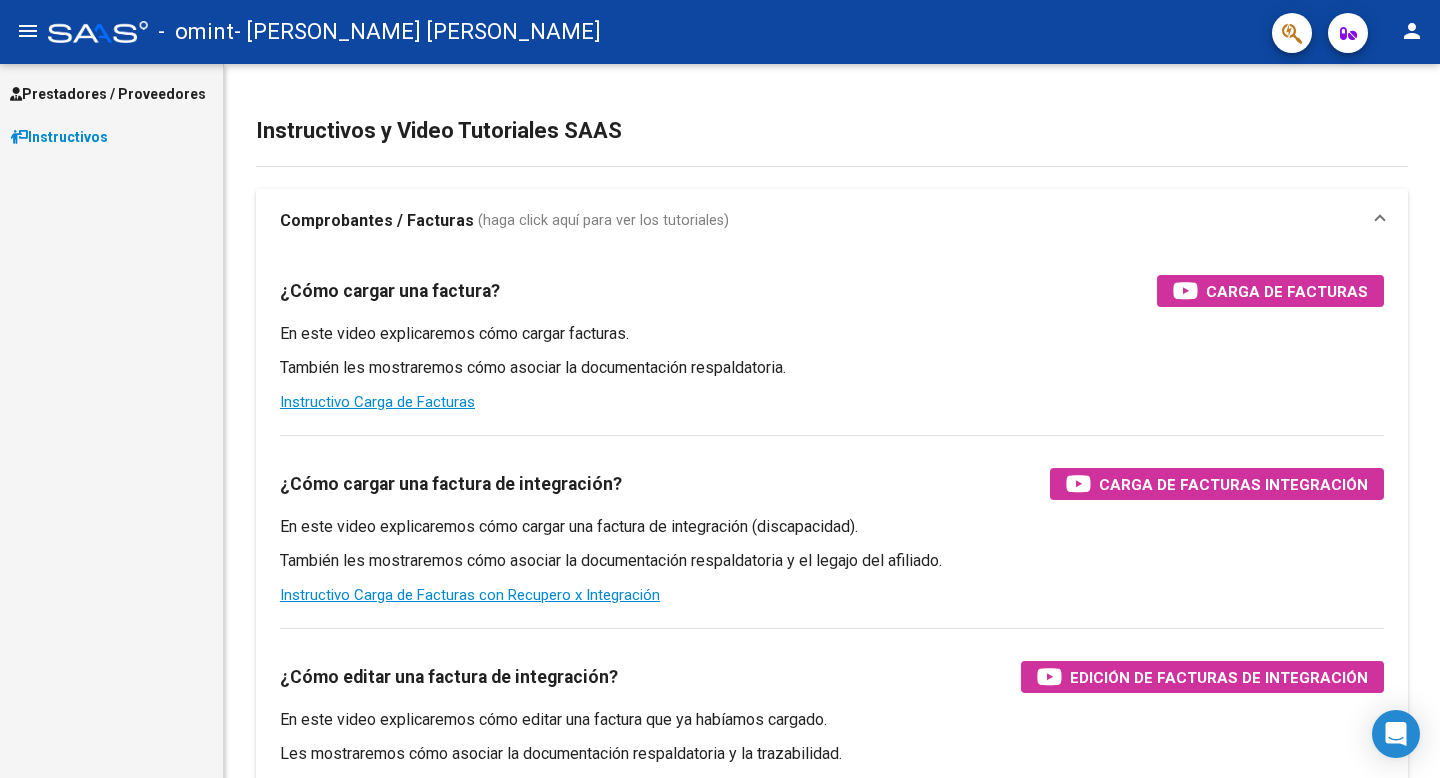 scroll, scrollTop: 0, scrollLeft: 0, axis: both 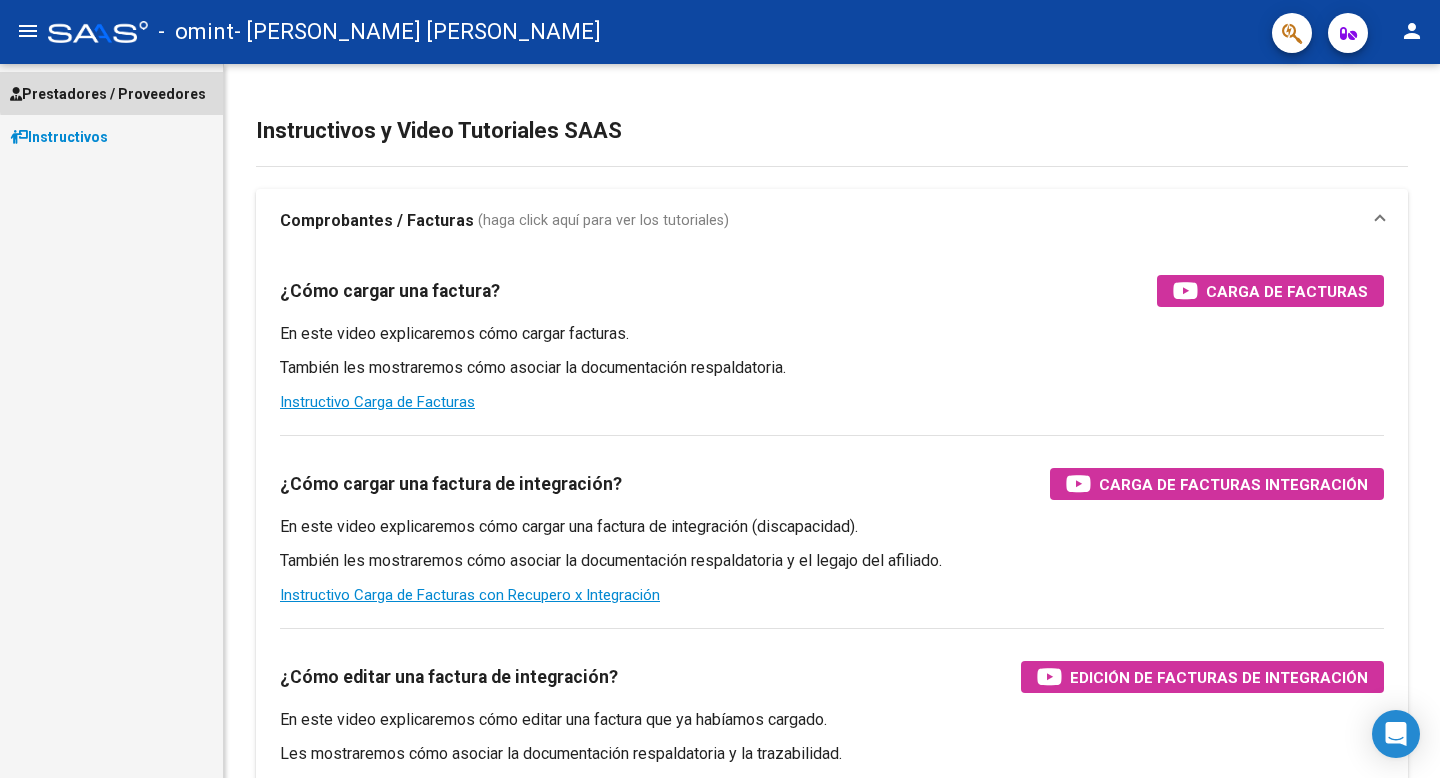 click on "Prestadores / Proveedores" at bounding box center (108, 94) 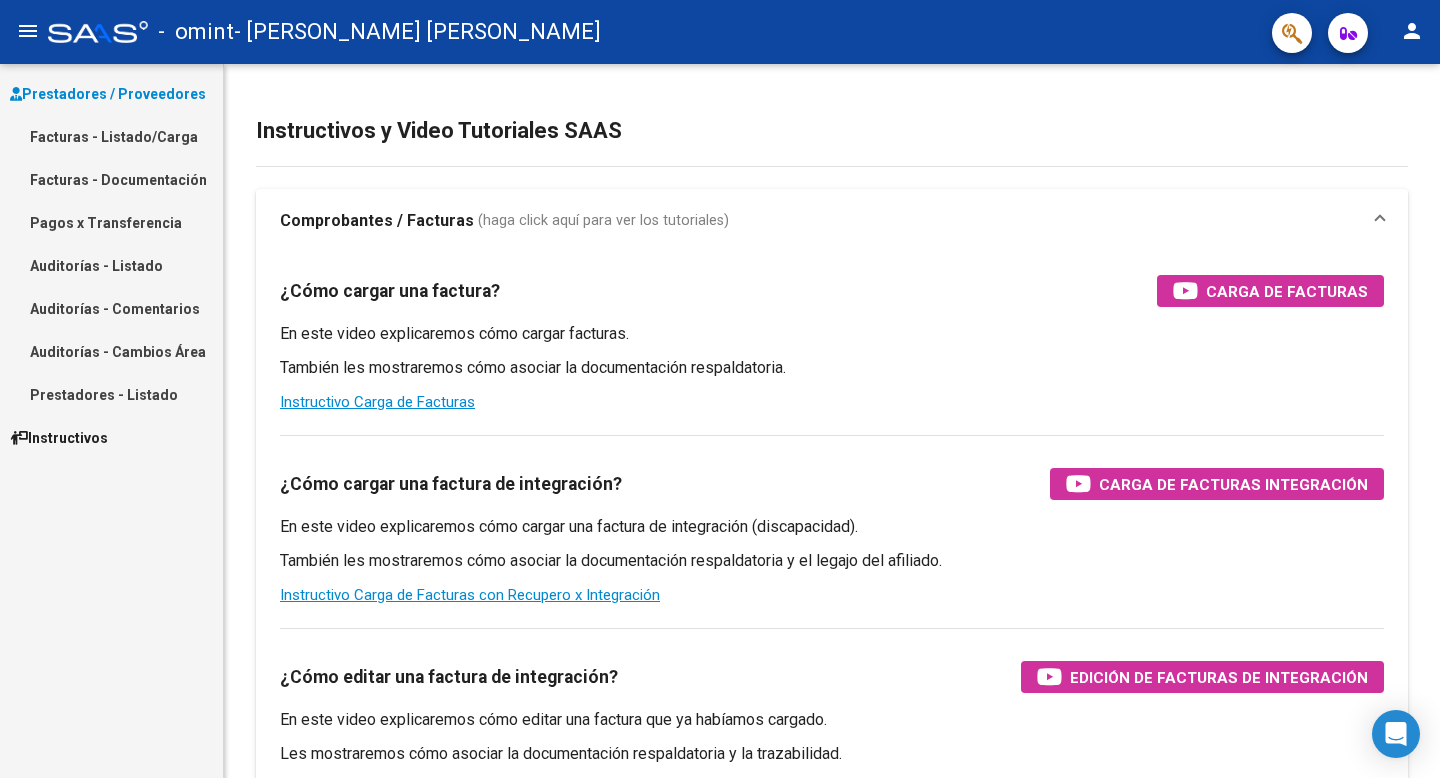 click on "Facturas - Listado/Carga" at bounding box center [111, 136] 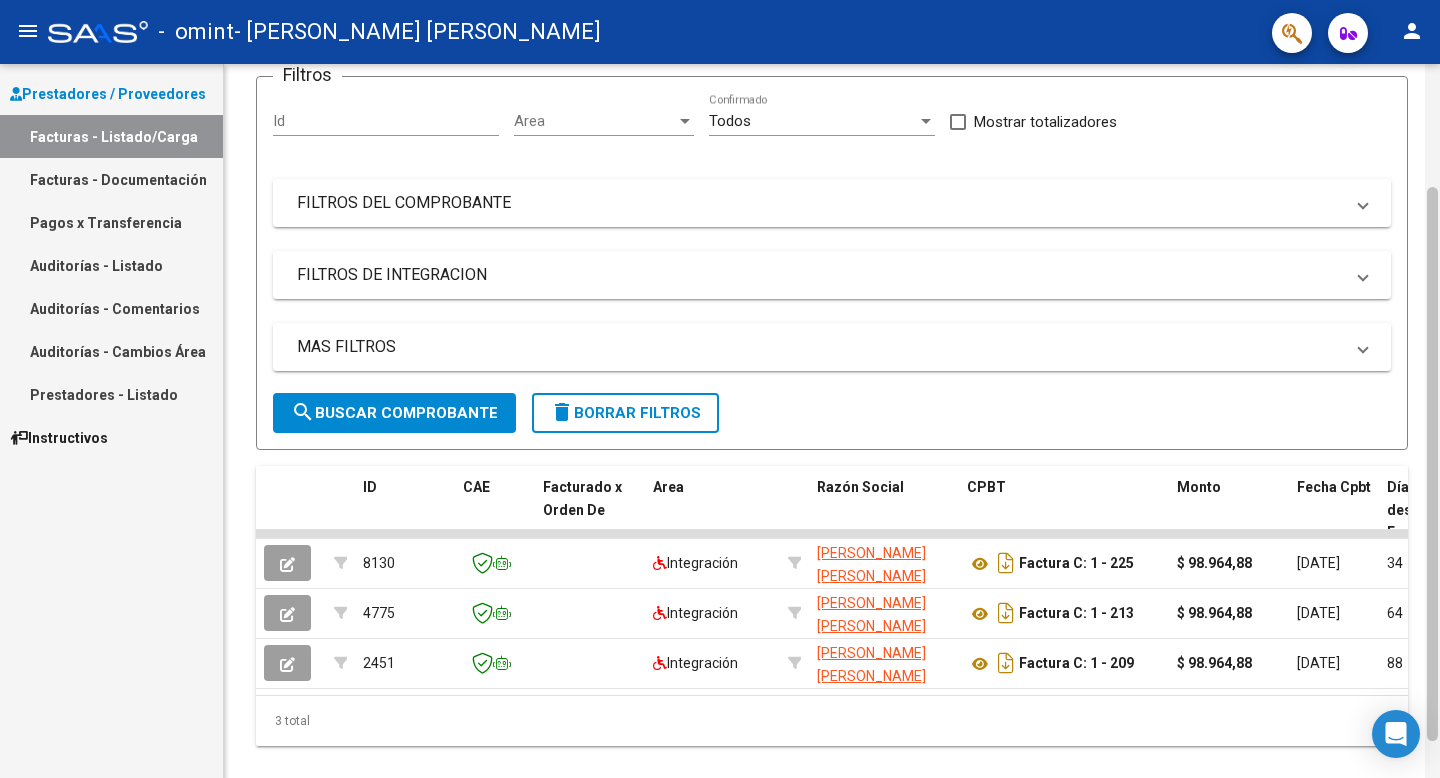 scroll, scrollTop: 205, scrollLeft: 0, axis: vertical 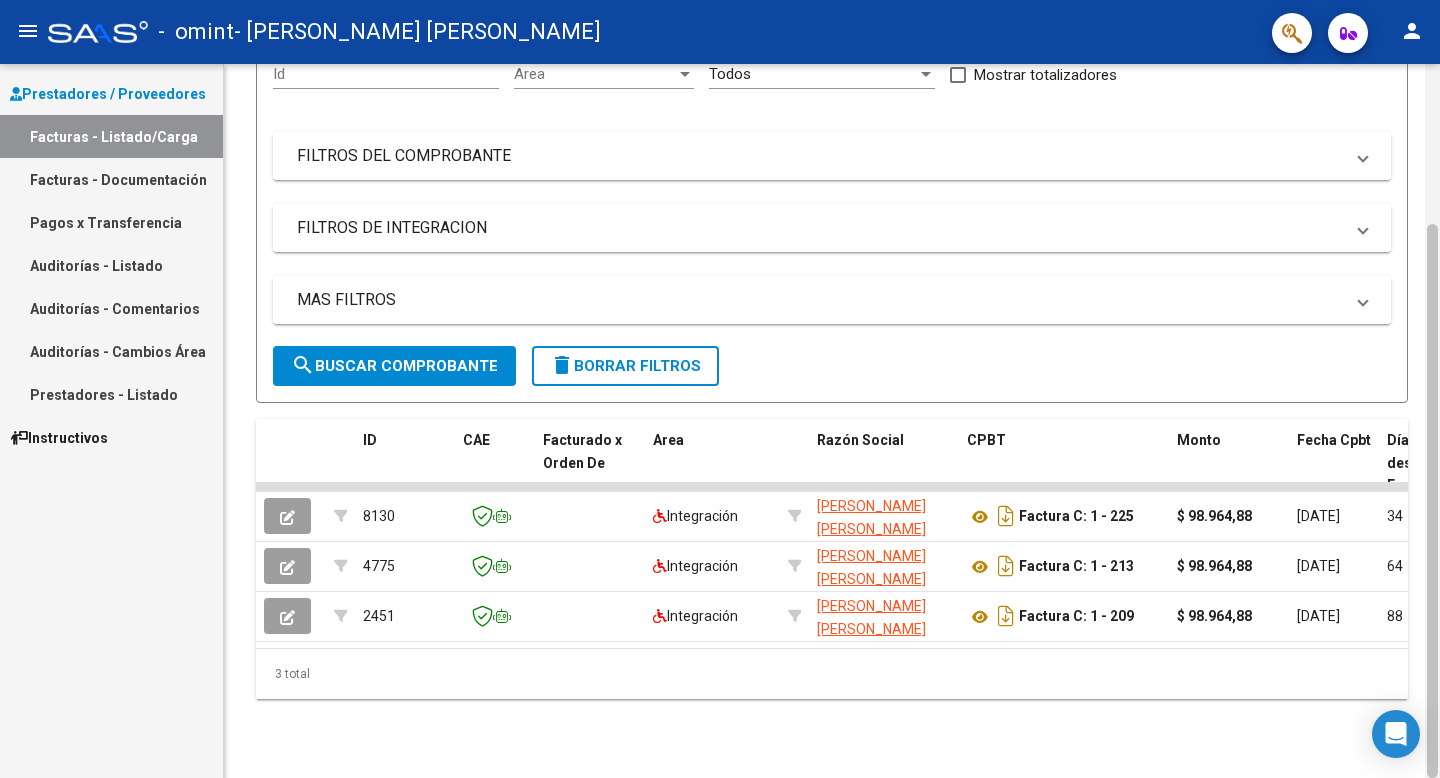 drag, startPoint x: 1436, startPoint y: 146, endPoint x: 1438, endPoint y: 355, distance: 209.00957 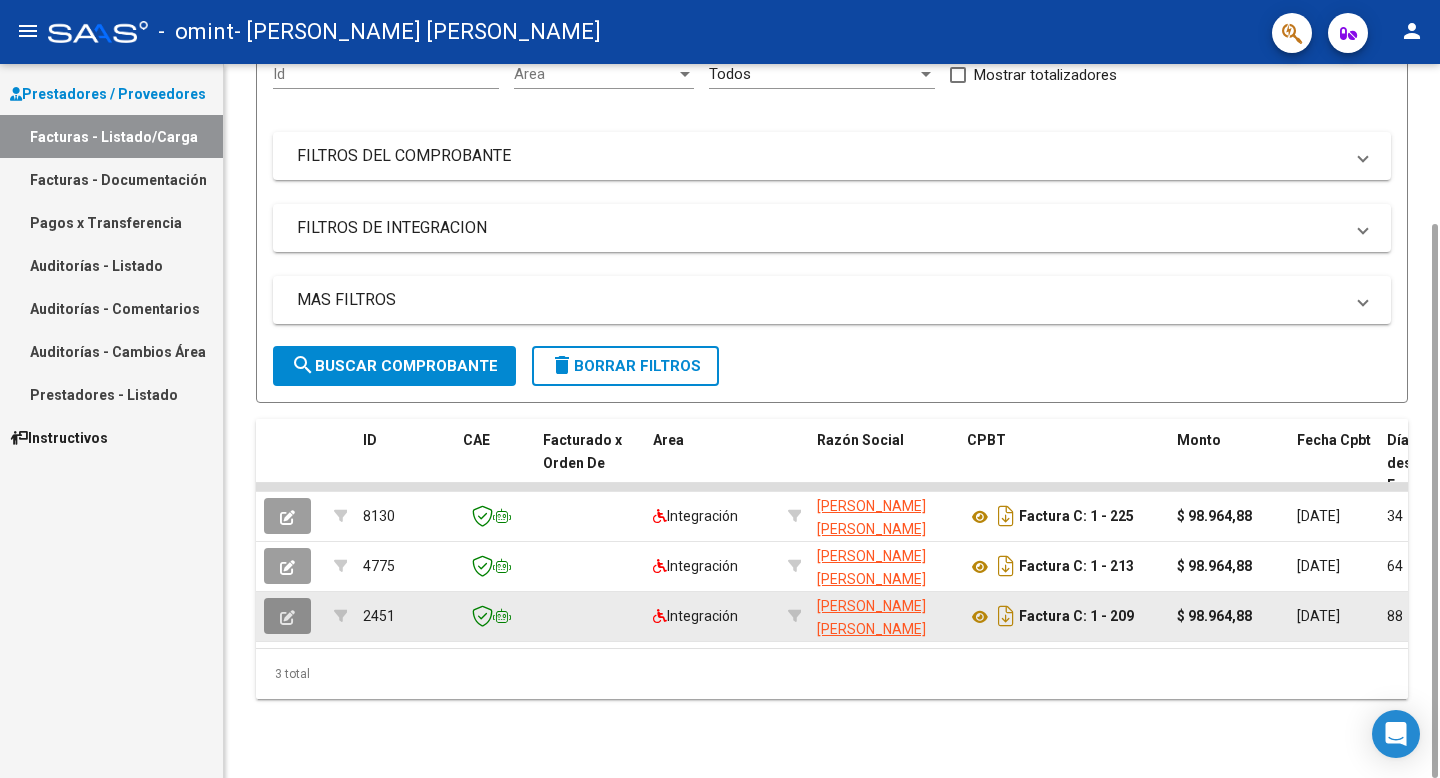 click 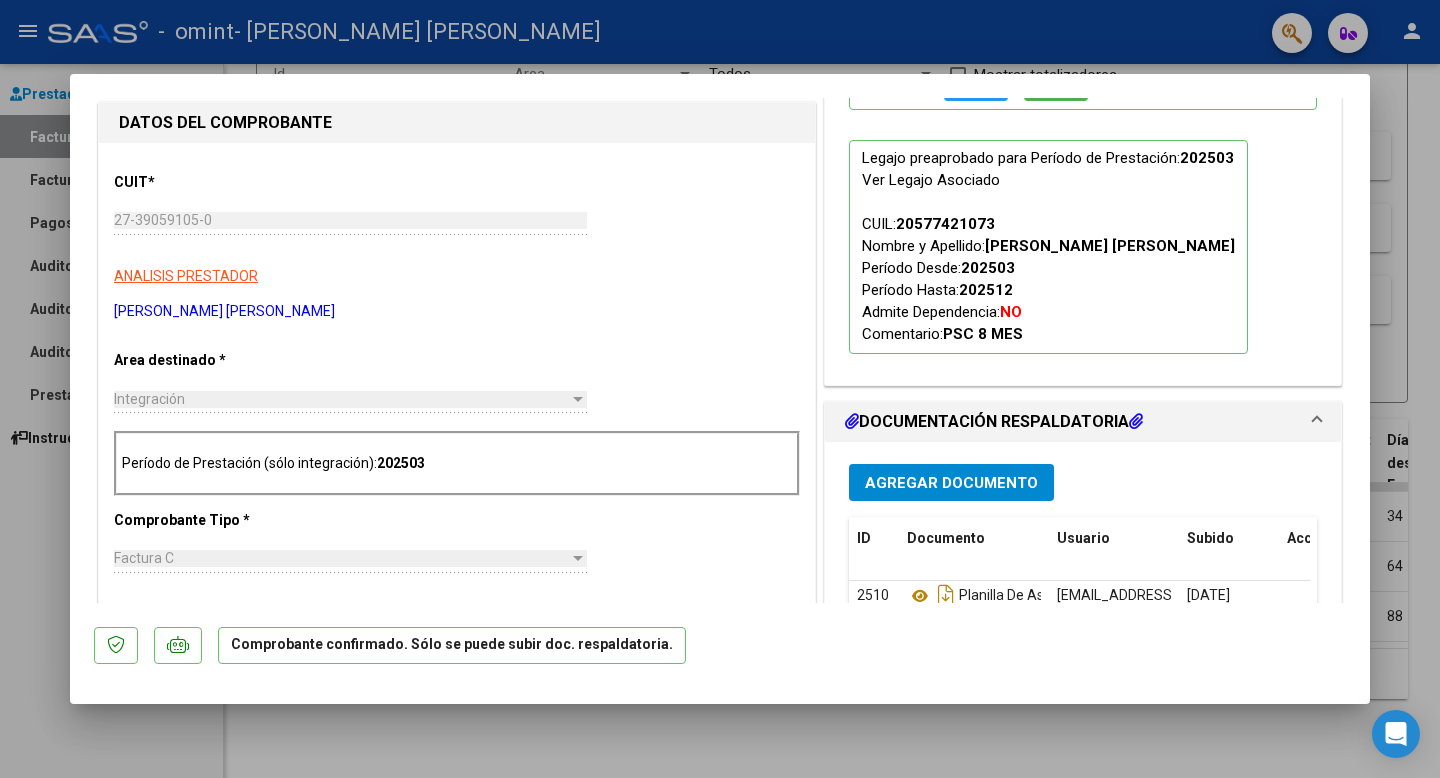 scroll, scrollTop: 0, scrollLeft: 0, axis: both 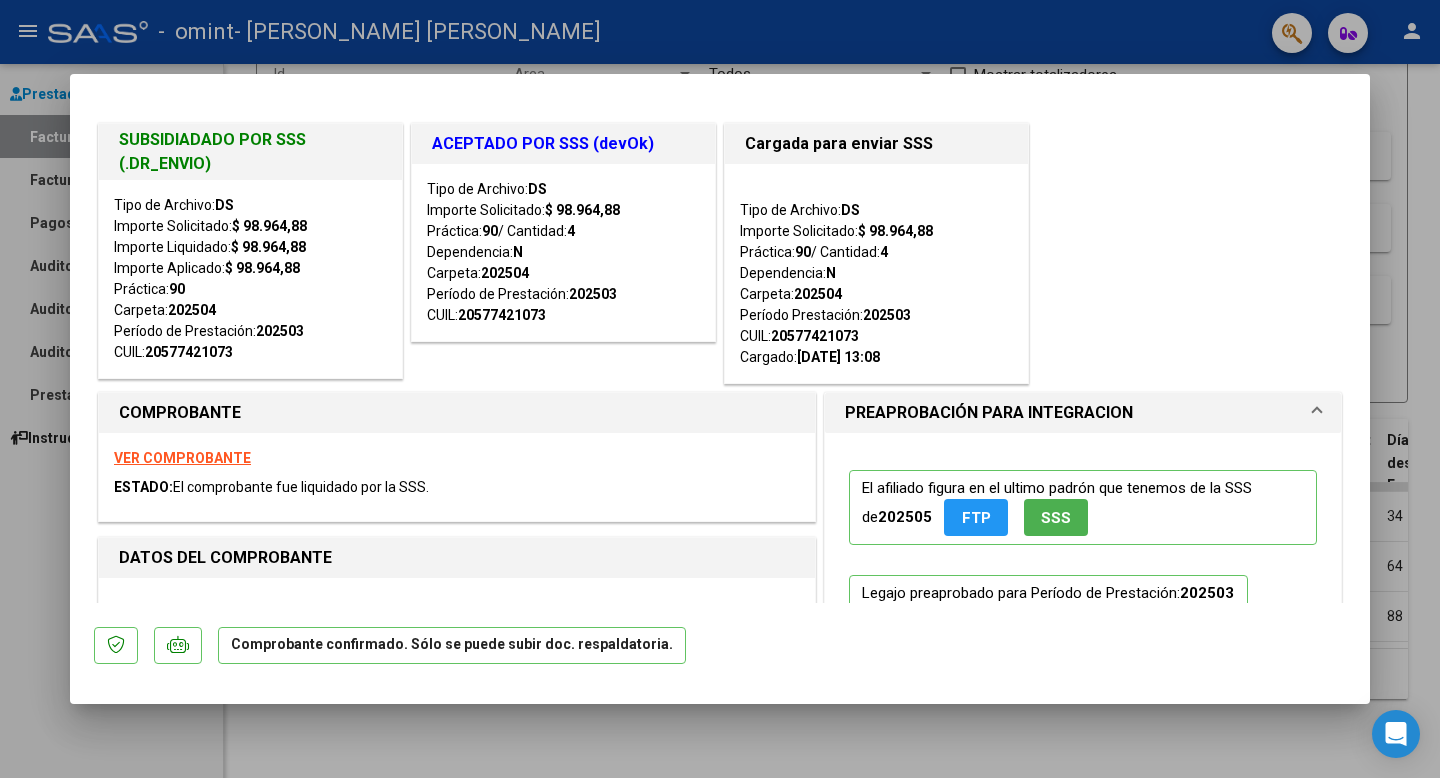 click at bounding box center [720, 389] 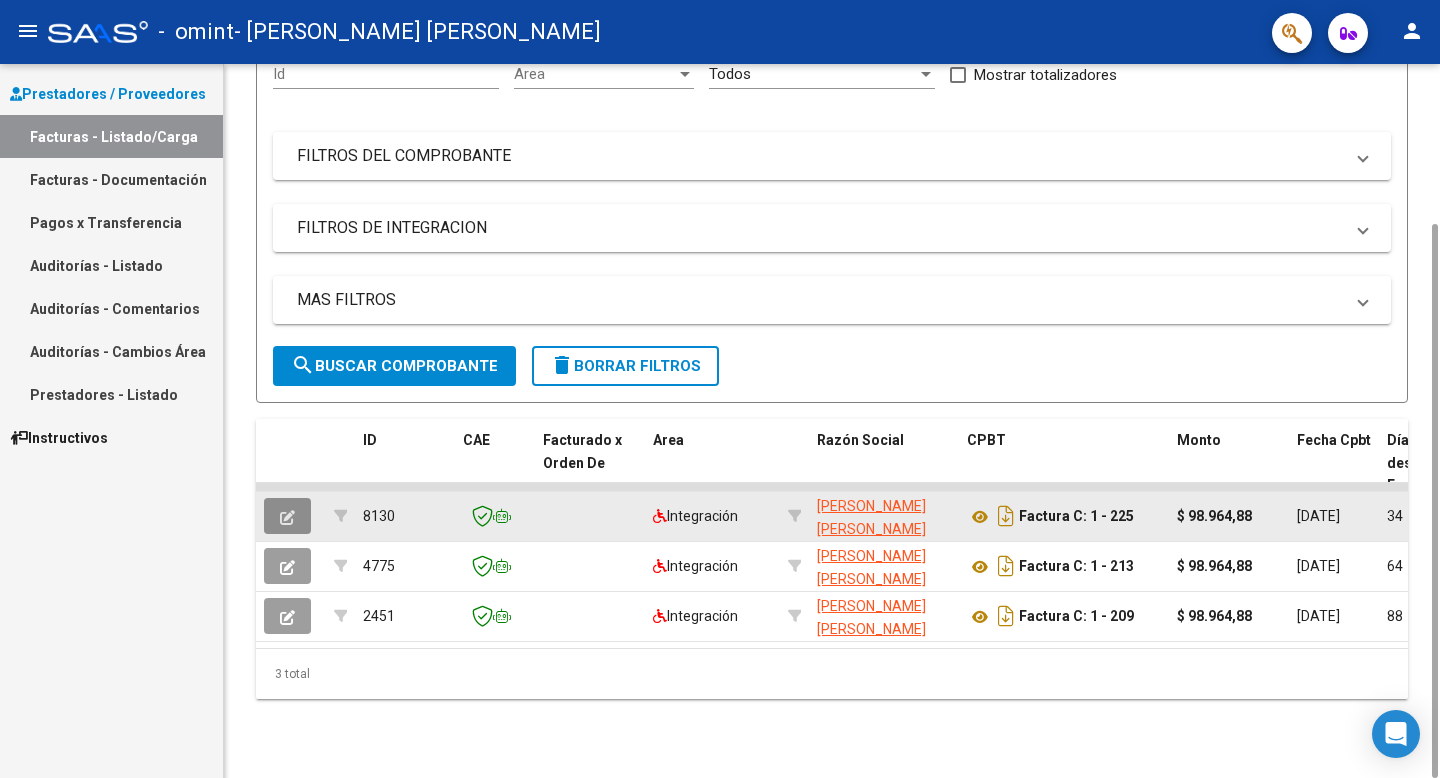 click 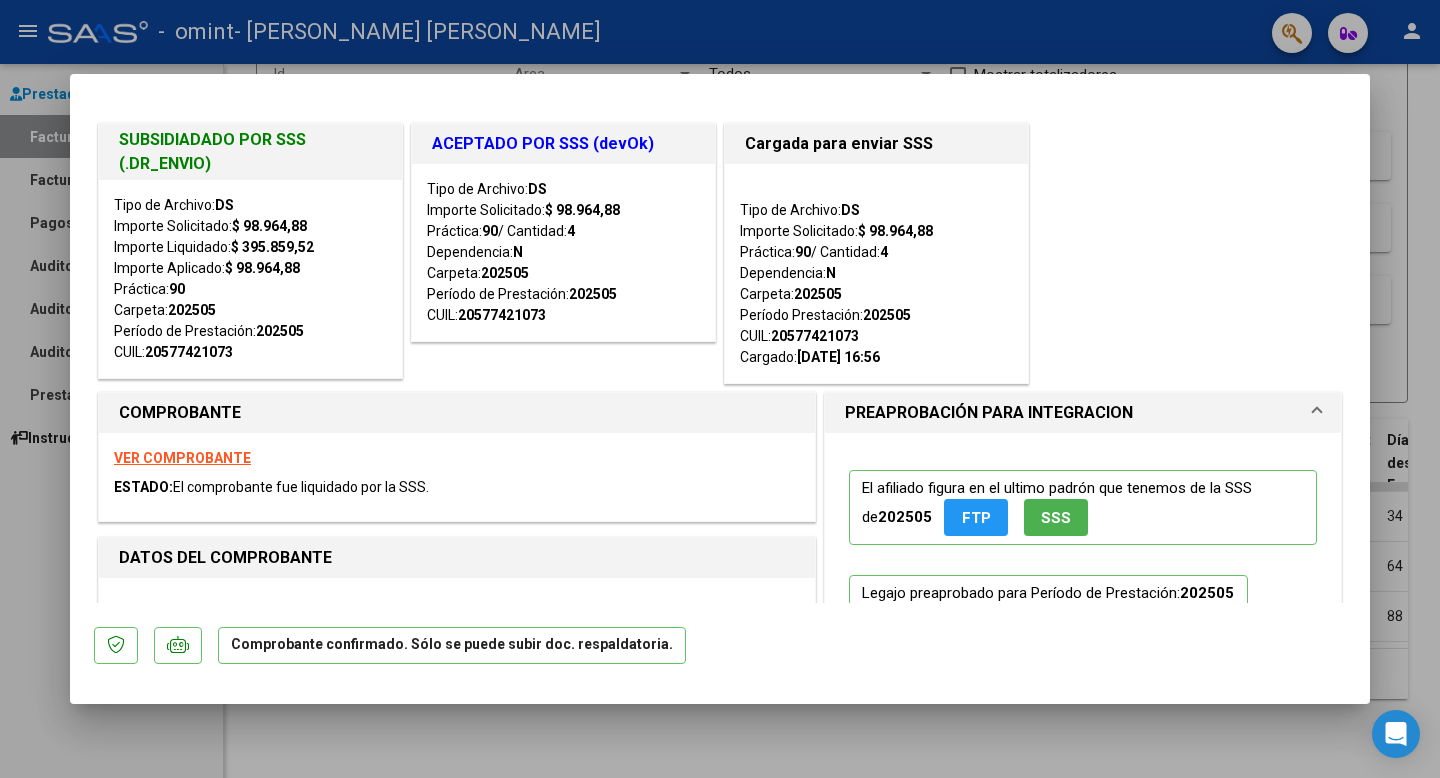 click at bounding box center (720, 389) 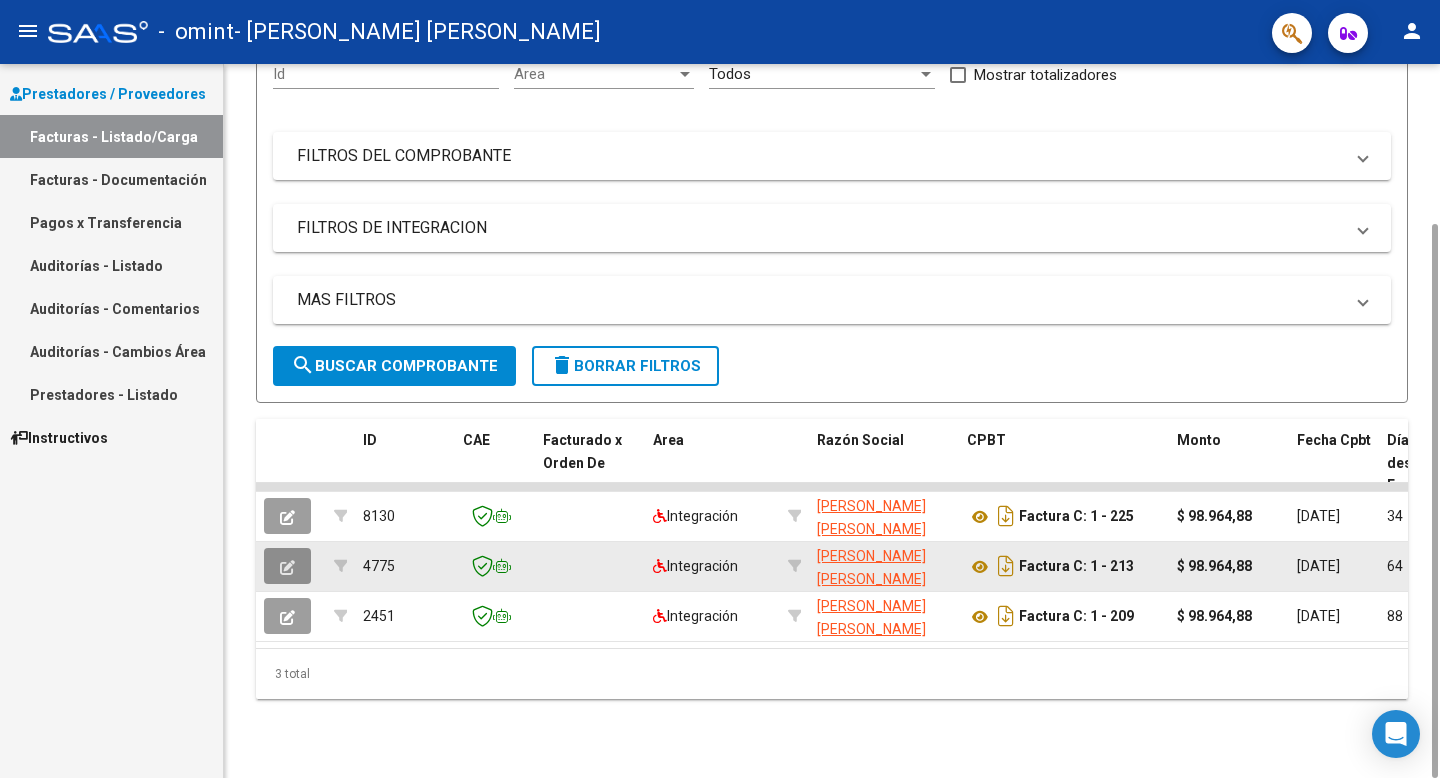 click 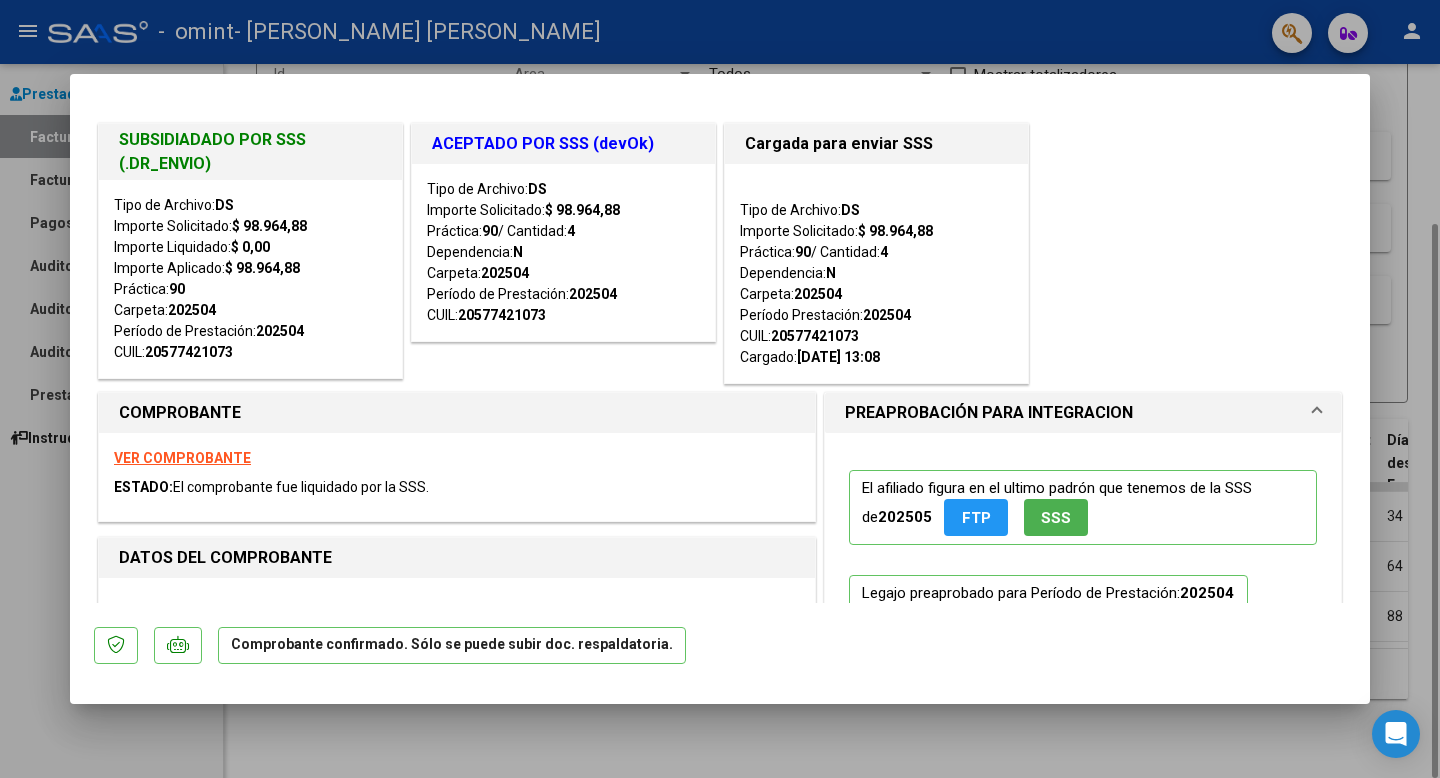 click at bounding box center (720, 389) 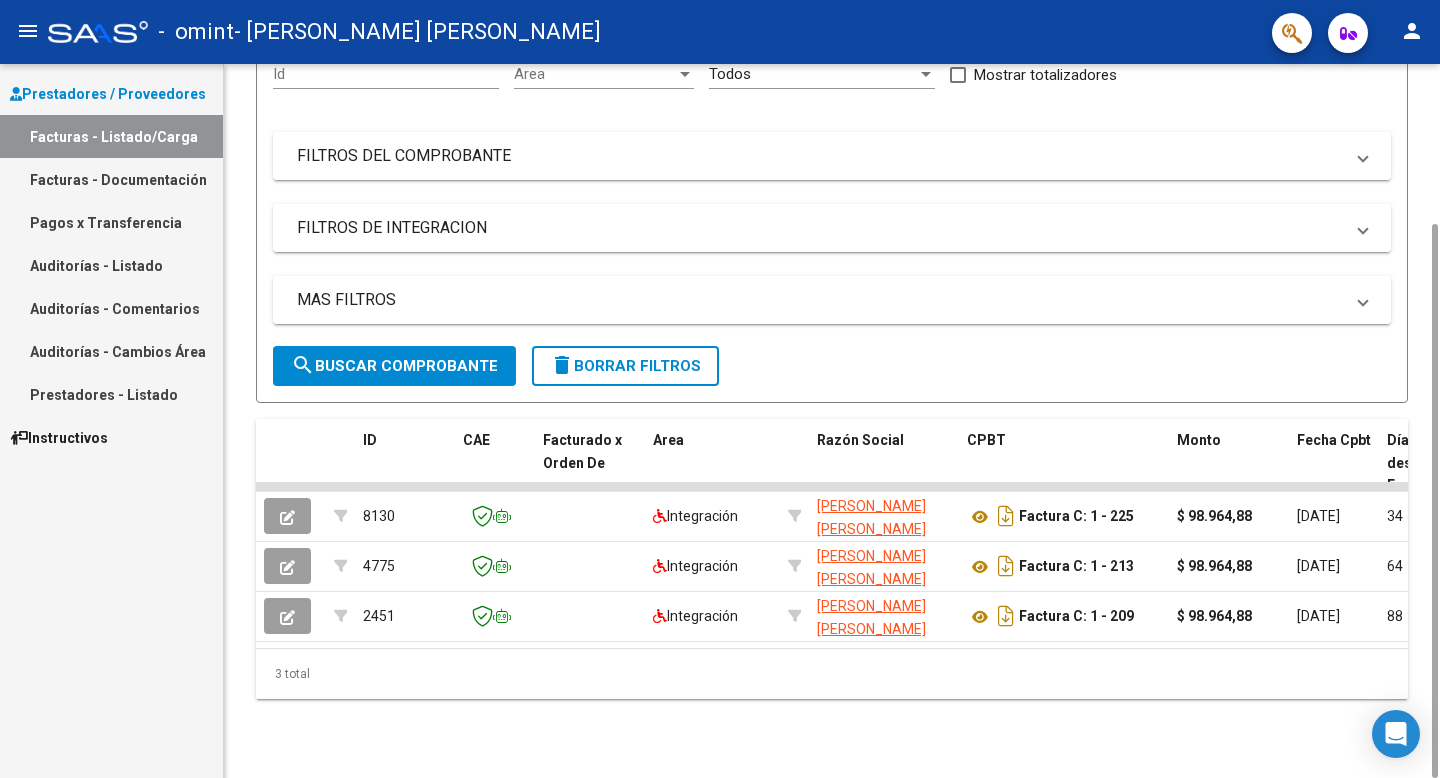 click on "Video tutorial   PRESTADORES -> Listado de CPBTs Emitidos por Prestadores / Proveedores (alt+q)   Cargar Comprobante
cloud_download  CSV  cloud_download  EXCEL  cloud_download  Estandar   Descarga Masiva
Filtros Id Area Area Todos  Confirmado   Mostrar totalizadores   FILTROS DEL COMPROBANTE  Comprobante Tipo Comprobante Tipo Start date – Fec. Comprobante Desde / Hasta Días Emisión Desde(cant. días) Días Emisión Hasta(cant. días) CUIT / Razón Social Pto. Venta Nro. Comprobante Código SSS CAE Válido CAE Válido Todos  Cargado Módulo Hosp. Todos  Tiene facturacion Apócrifa Hospital Refes  FILTROS DE INTEGRACION  Período De Prestación Campos del Archivo de Rendición Devuelto x SSS (dr_envio) Todos  Rendido x SSS (dr_envio) Tipo de Registro Tipo de Registro Período Presentación Período Presentación Campos del Legajo Asociado (preaprobación) Afiliado Legajo (cuil/nombre) Todos  Solo facturas preaprobadas  MAS FILTROS  Todos  Con Doc. Respaldatoria Todos  Con Trazabilidad Todos  Auditoría" 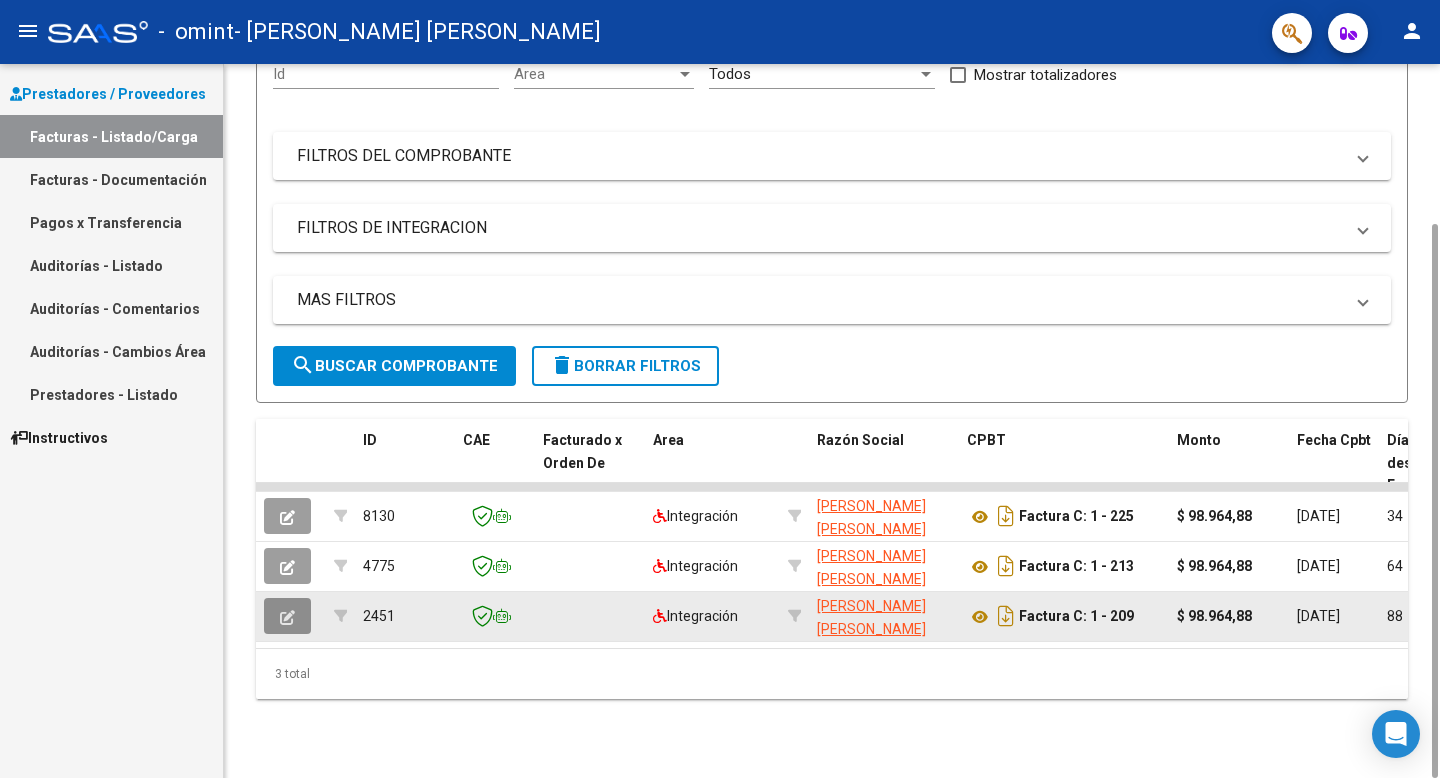 click 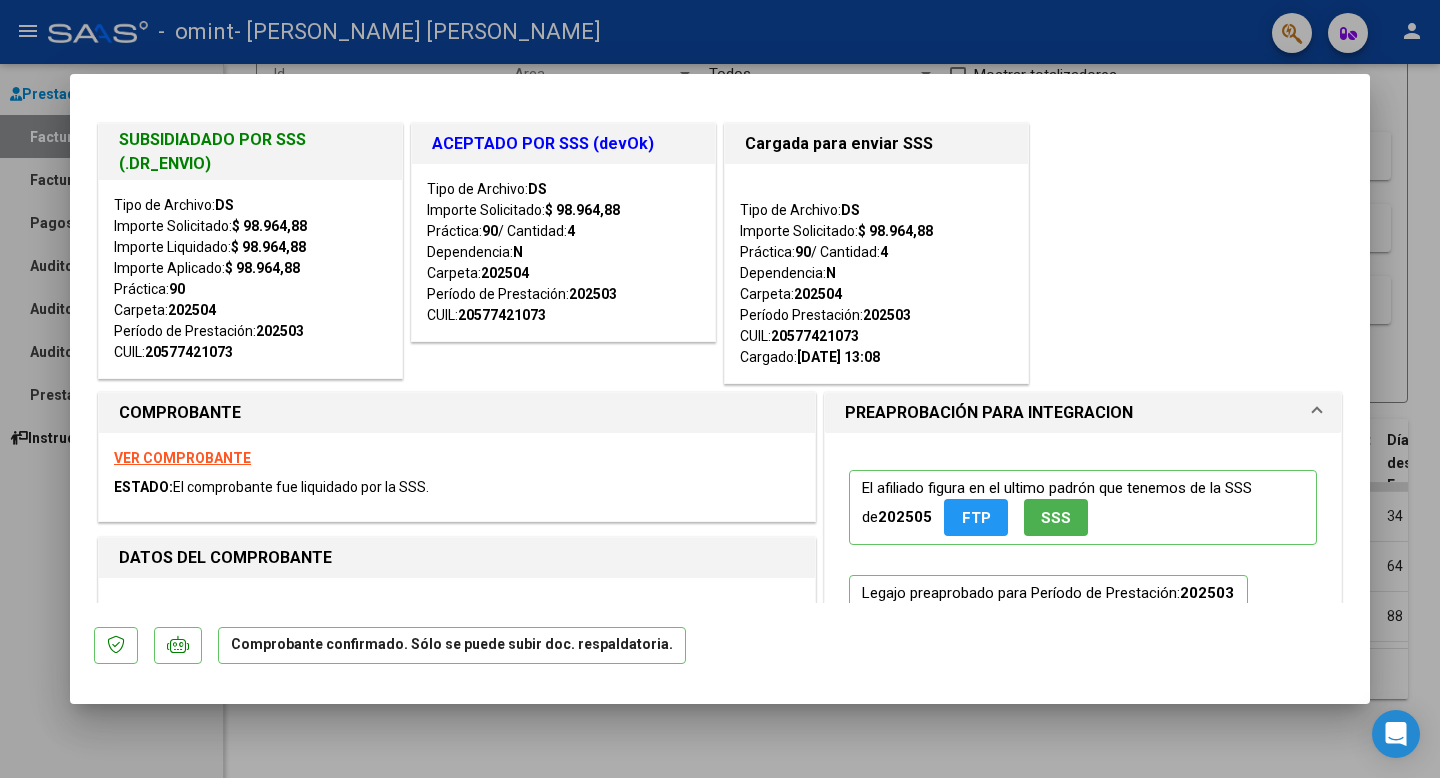 click at bounding box center [720, 389] 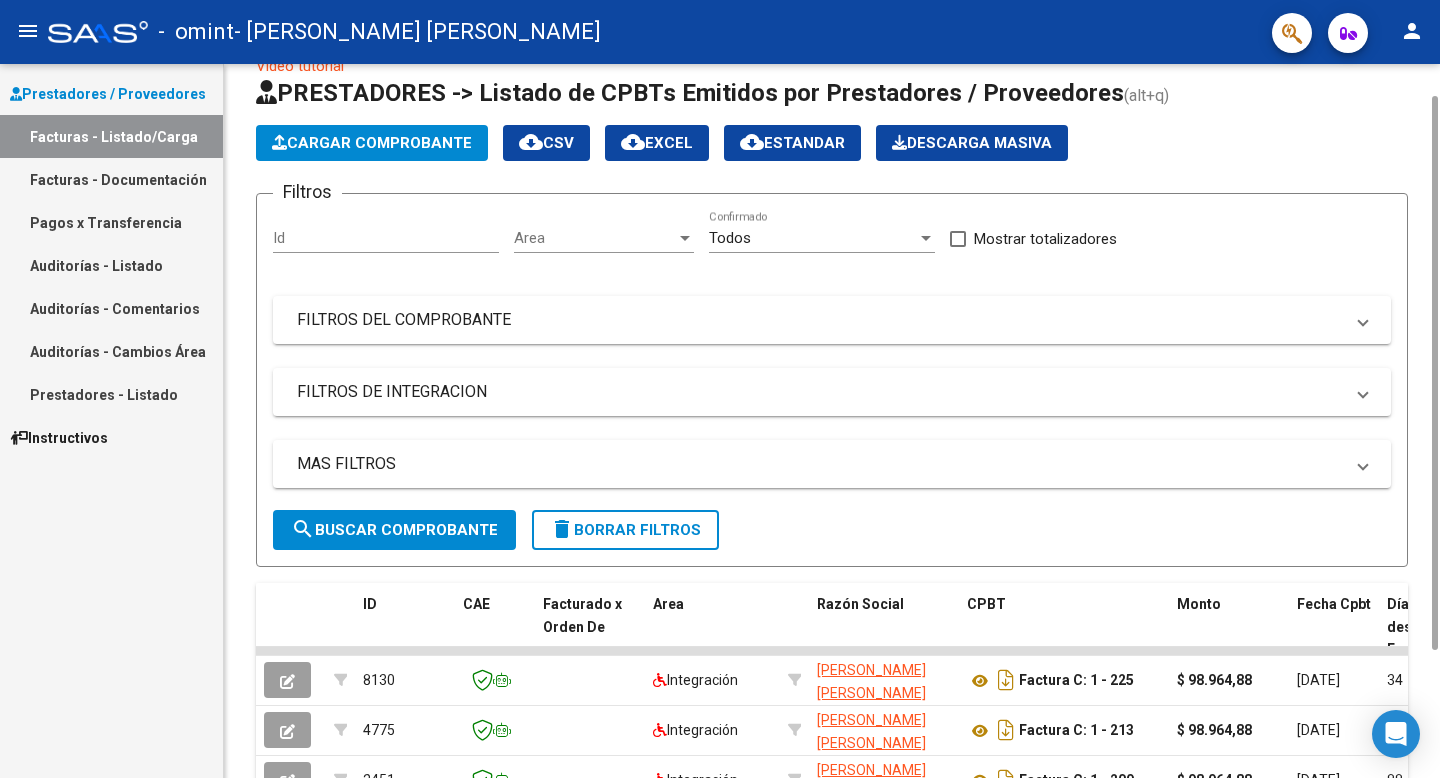 scroll, scrollTop: 0, scrollLeft: 0, axis: both 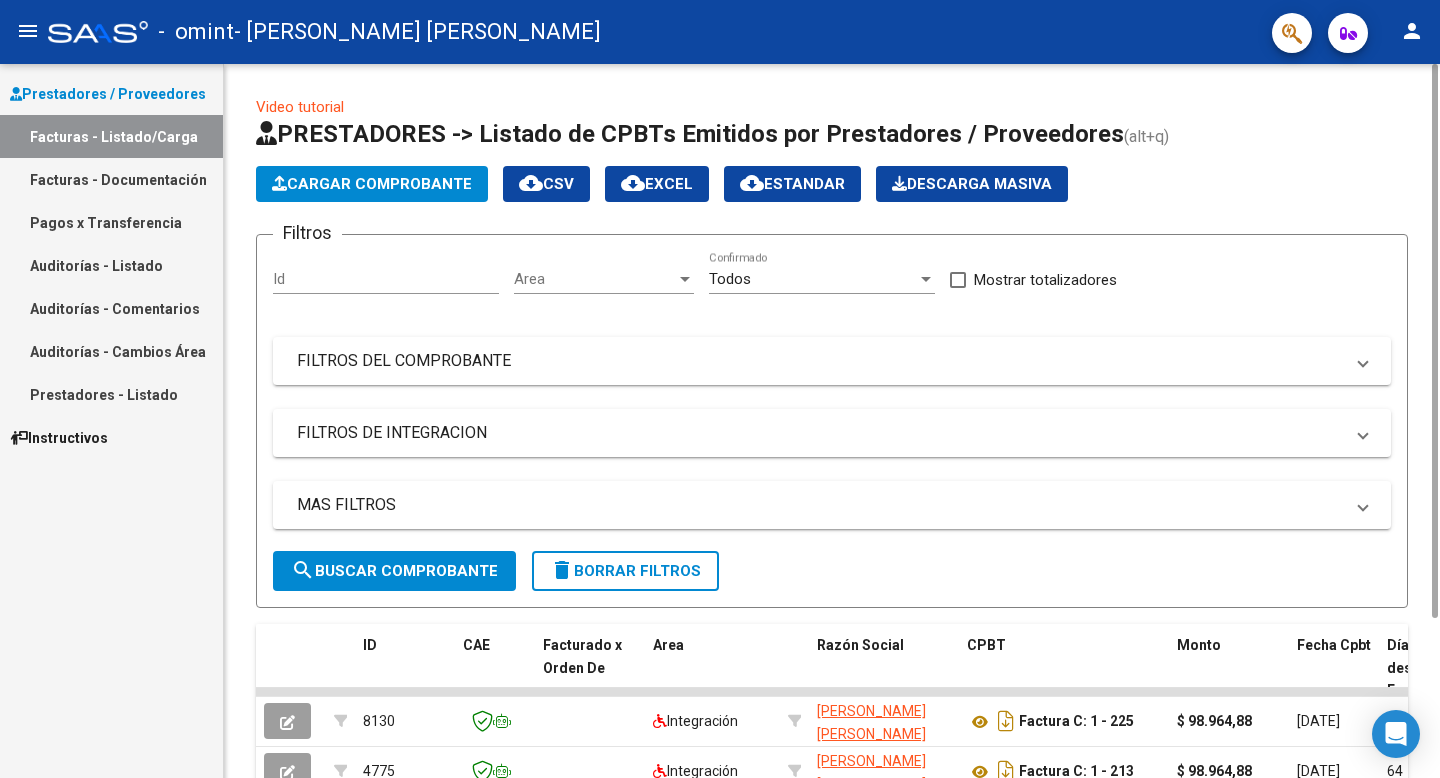 drag, startPoint x: 1431, startPoint y: 265, endPoint x: 1453, endPoint y: -13, distance: 278.86914 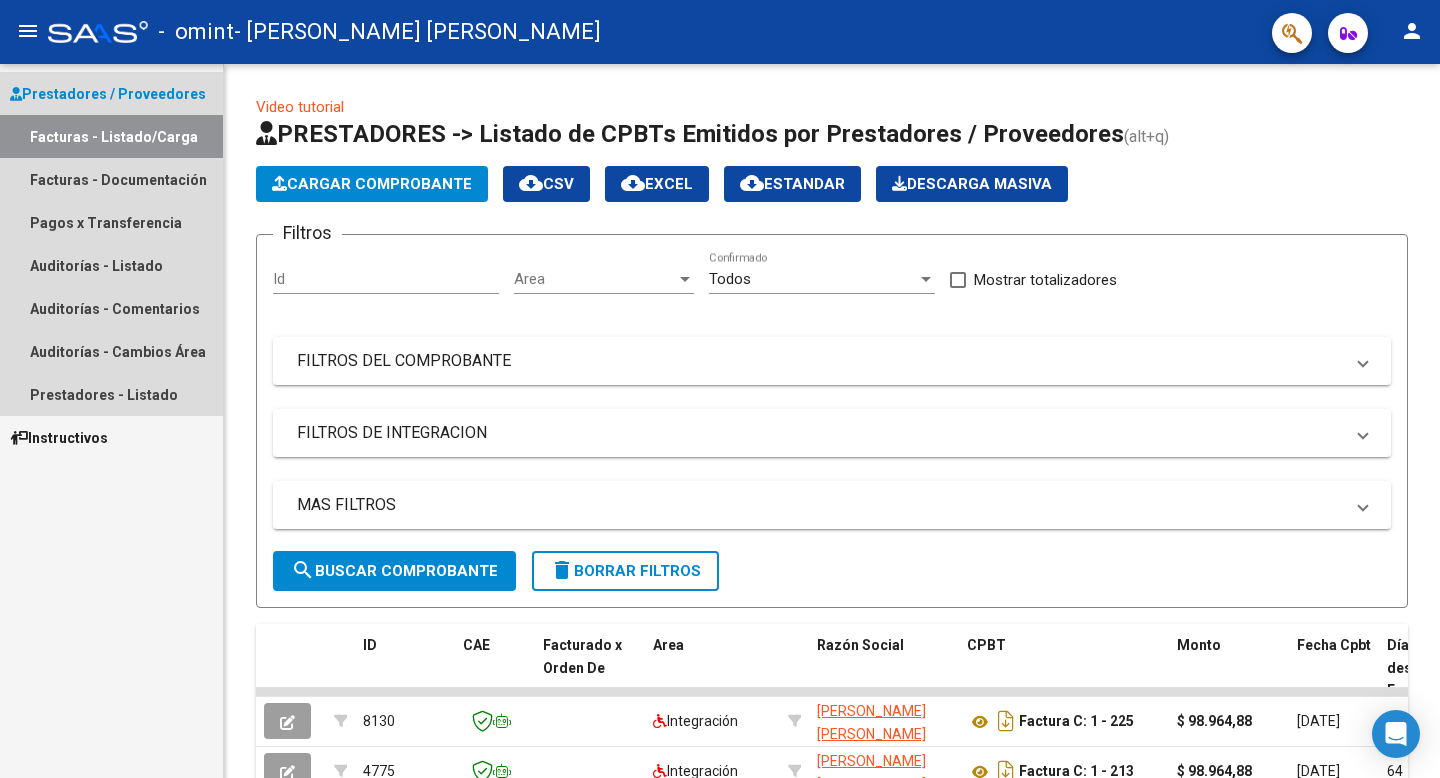 click on "Prestadores / Proveedores" at bounding box center (108, 94) 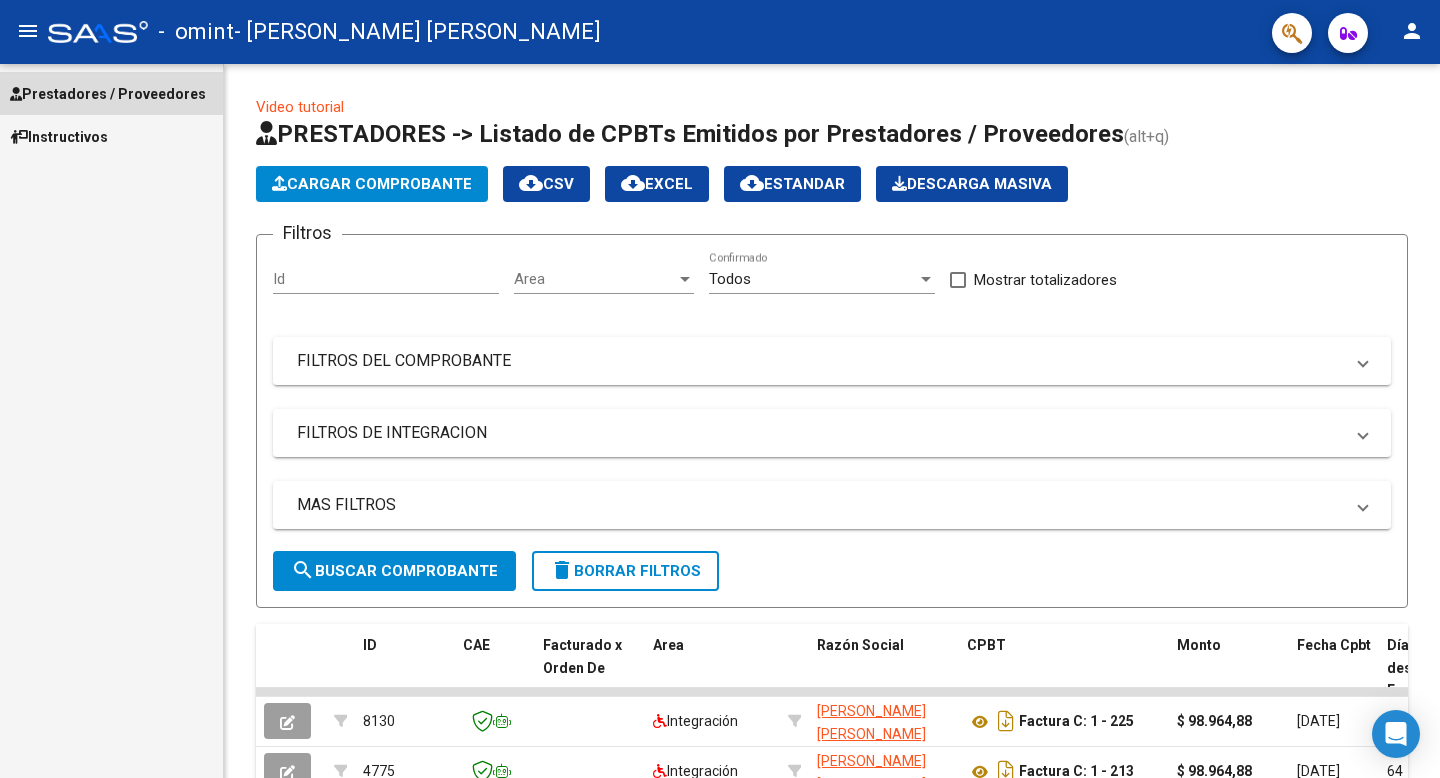 click on "Prestadores / Proveedores" at bounding box center [108, 94] 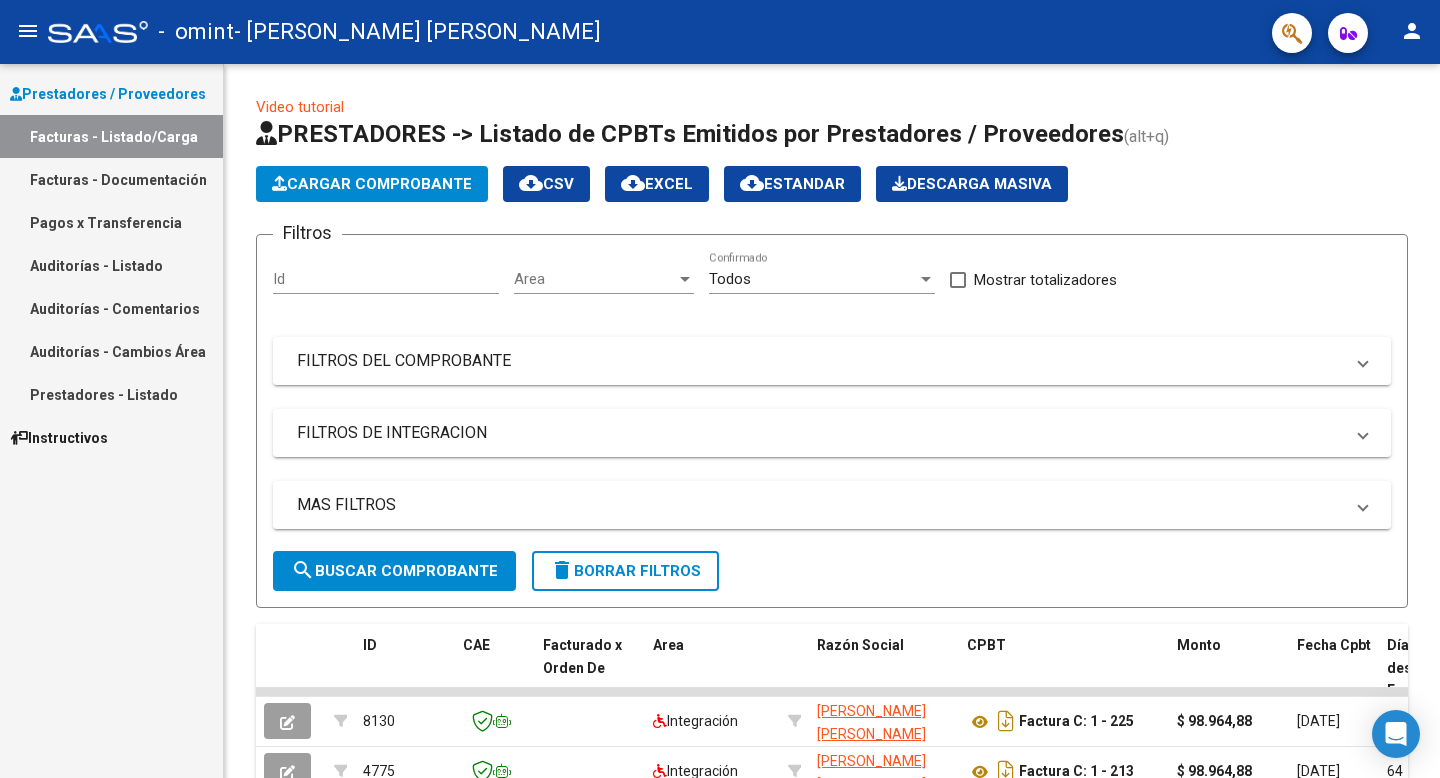 click on "Facturas - Listado/Carga" at bounding box center (111, 136) 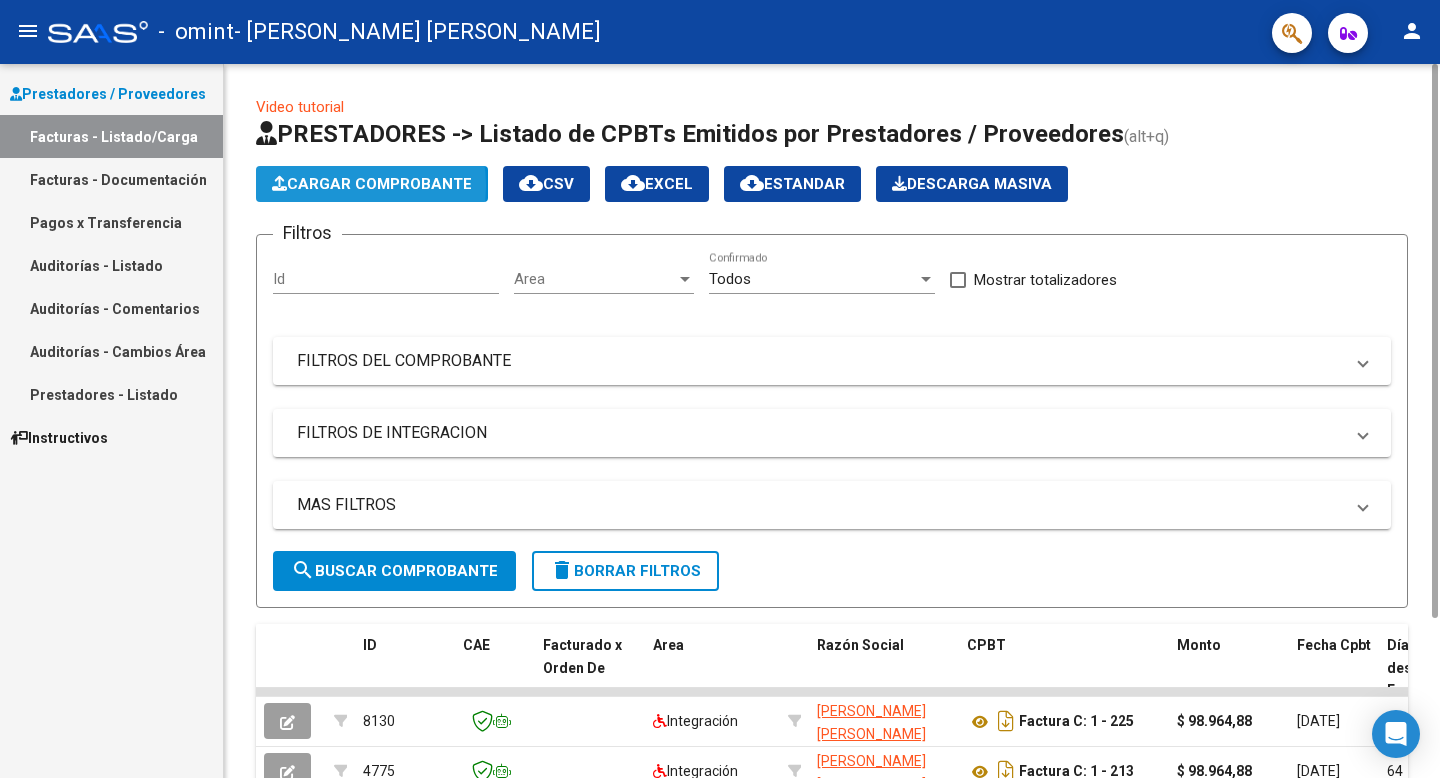 click on "Cargar Comprobante" 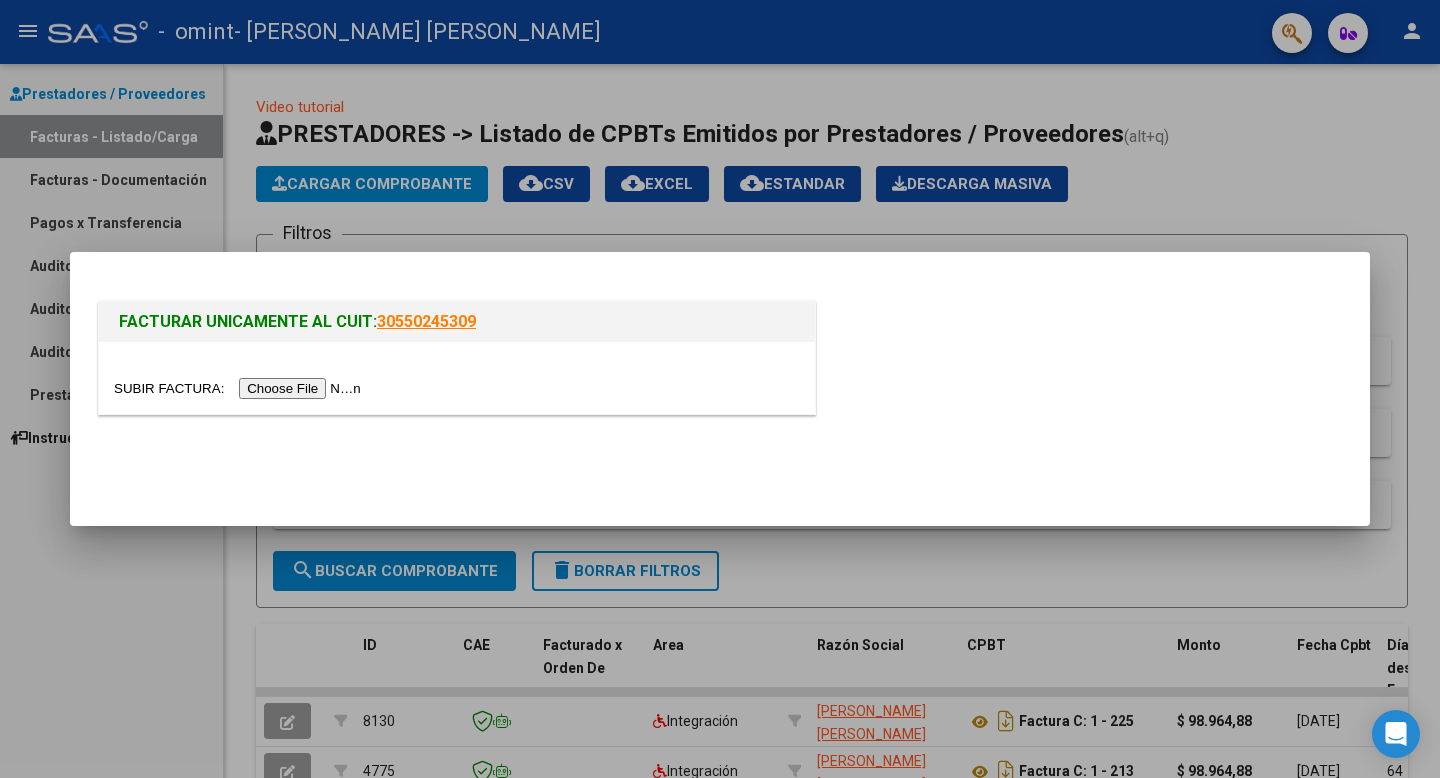click at bounding box center [720, 389] 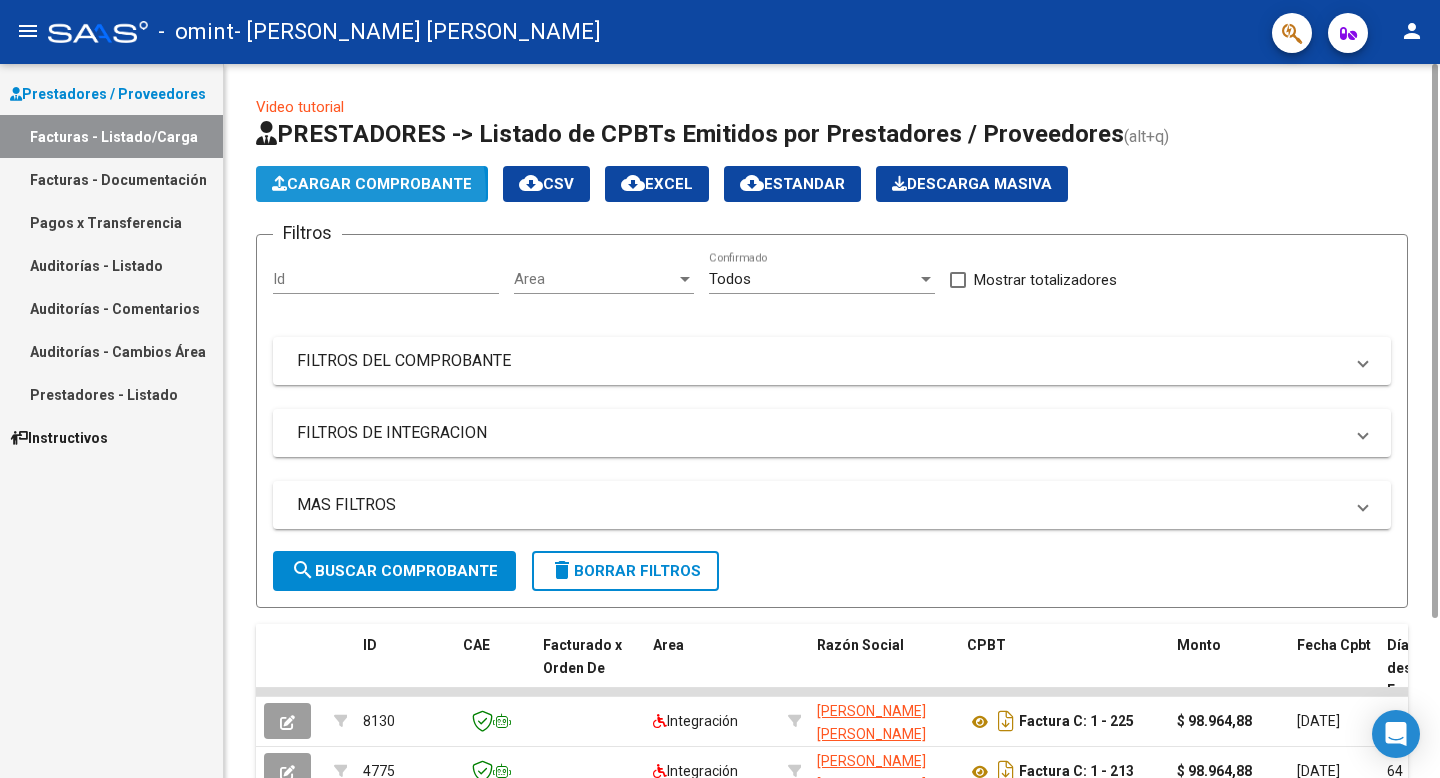 click on "Cargar Comprobante" 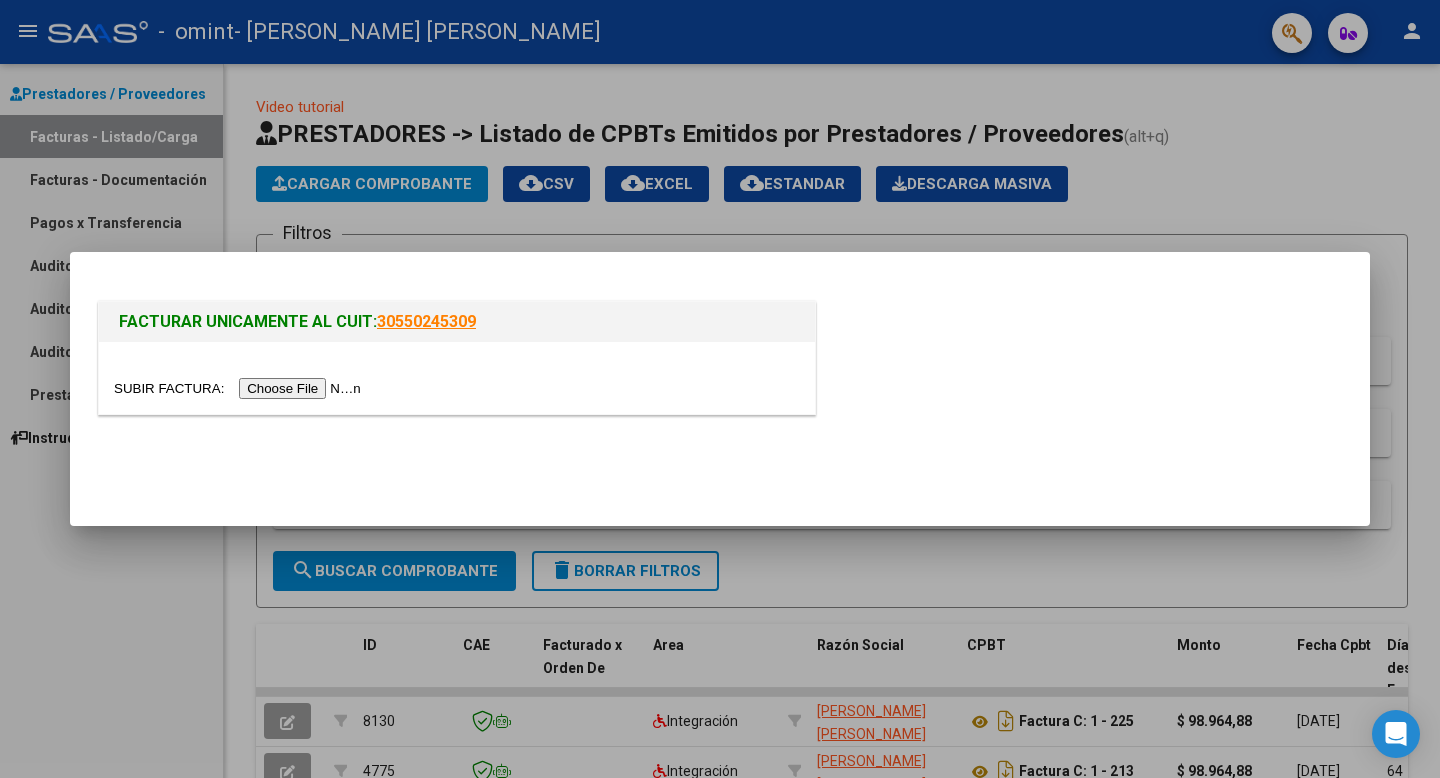 click at bounding box center [240, 388] 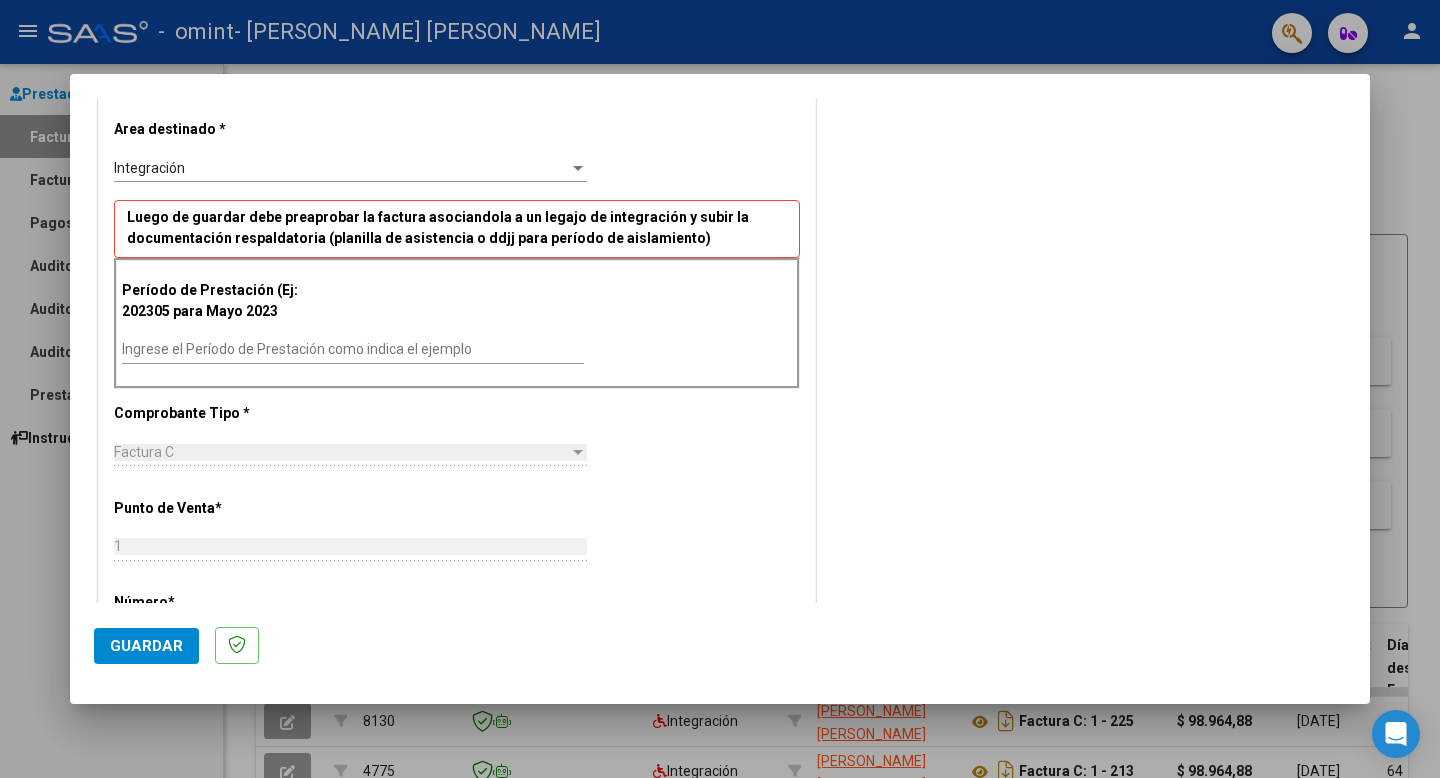 scroll, scrollTop: 398, scrollLeft: 0, axis: vertical 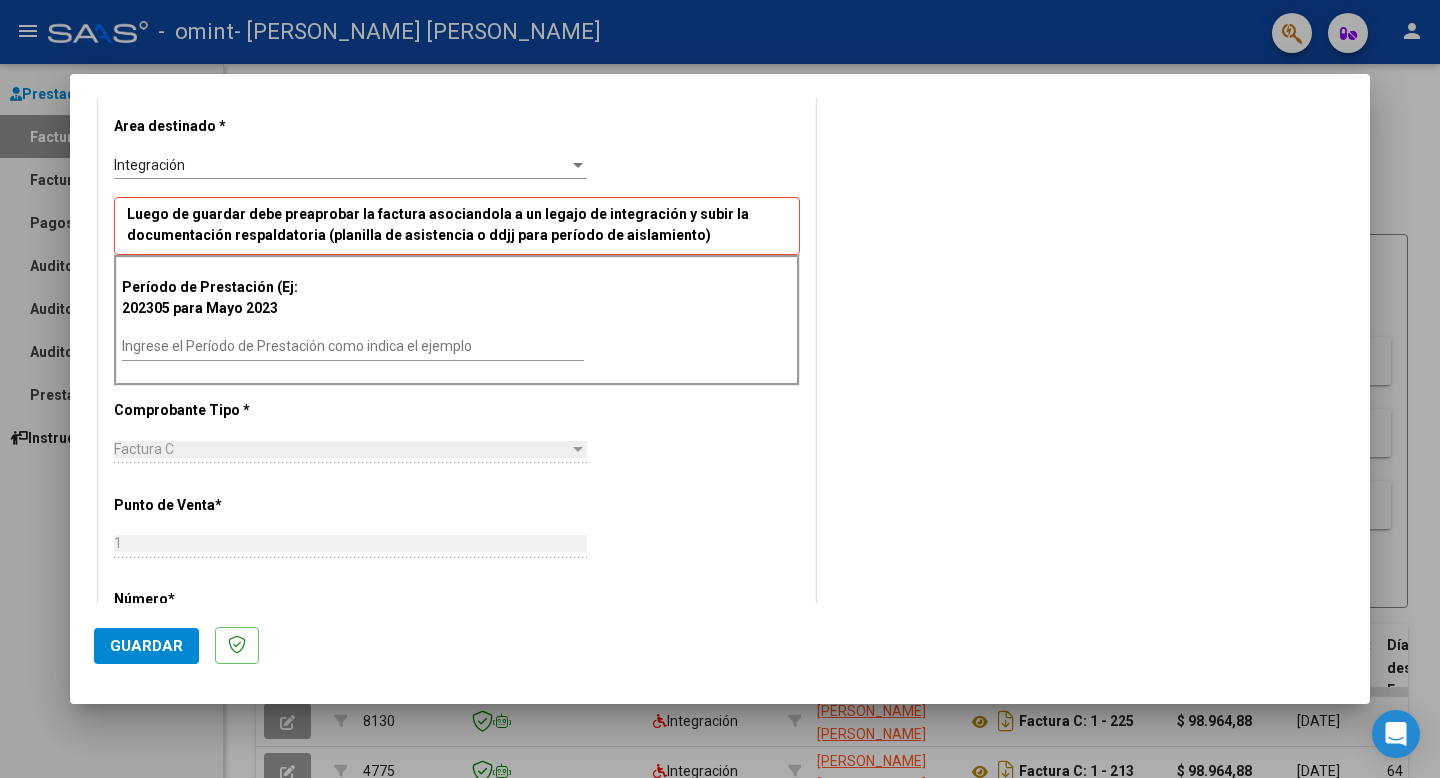 click on "Ingrese el Período de Prestación como indica el ejemplo" at bounding box center [353, 347] 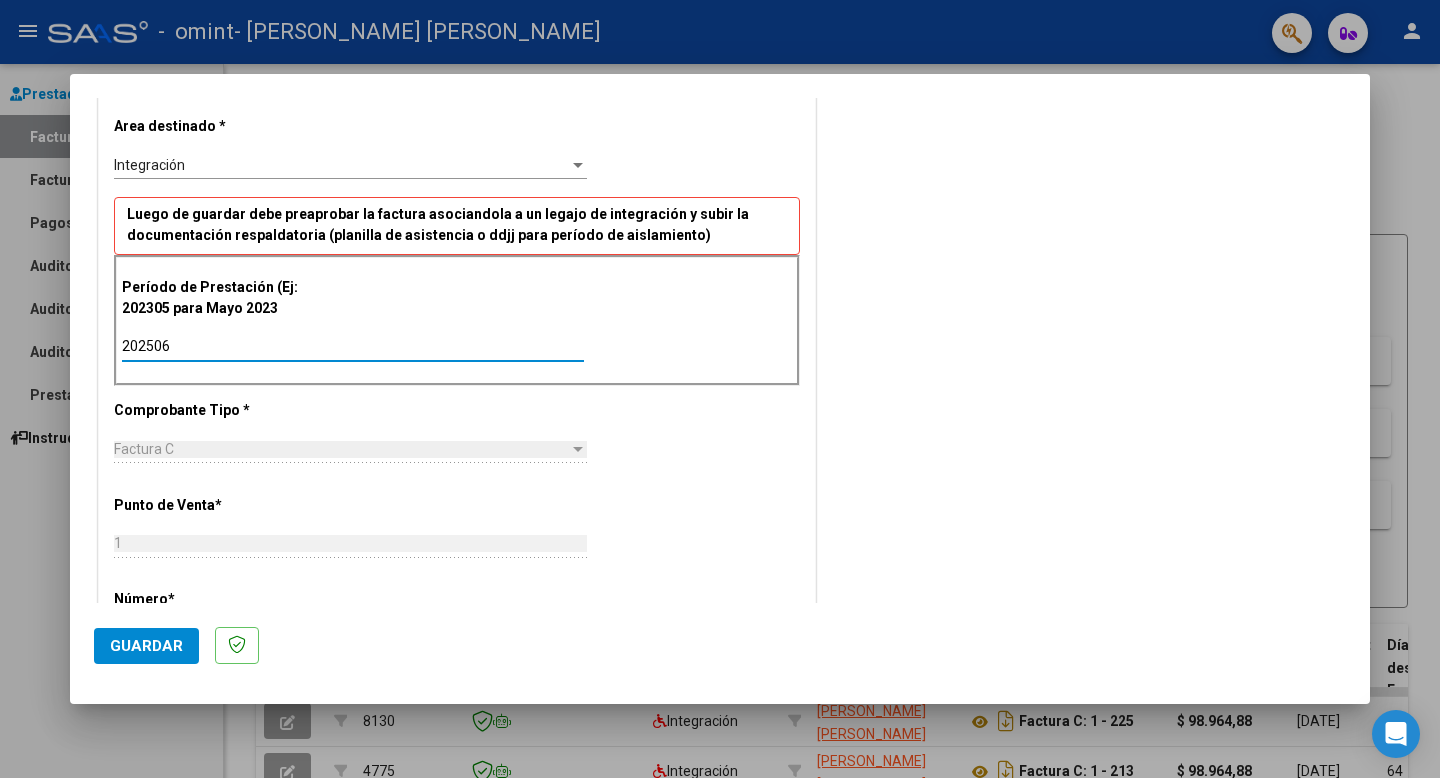 type on "202506" 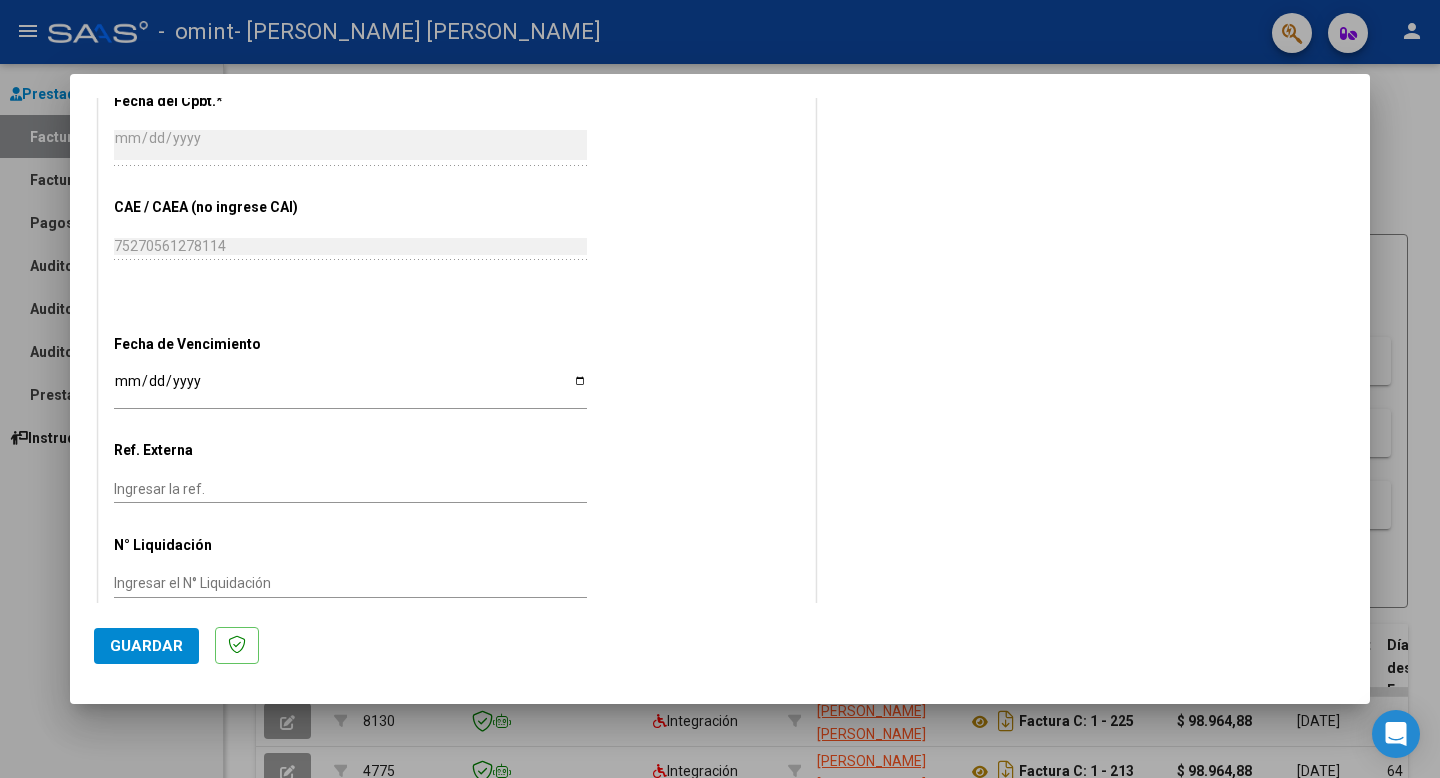 scroll, scrollTop: 1116, scrollLeft: 0, axis: vertical 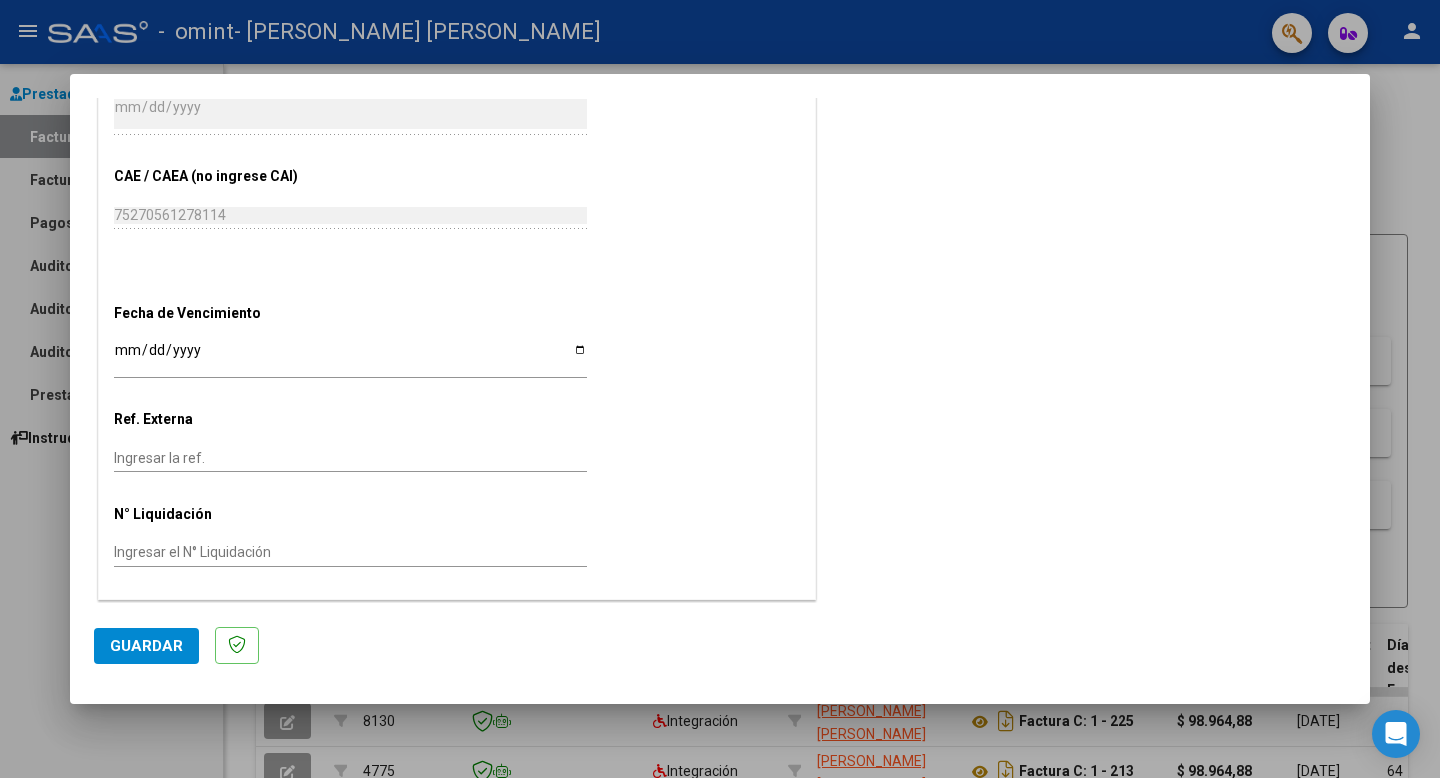 click on "Ingresar la fecha" at bounding box center [350, 357] 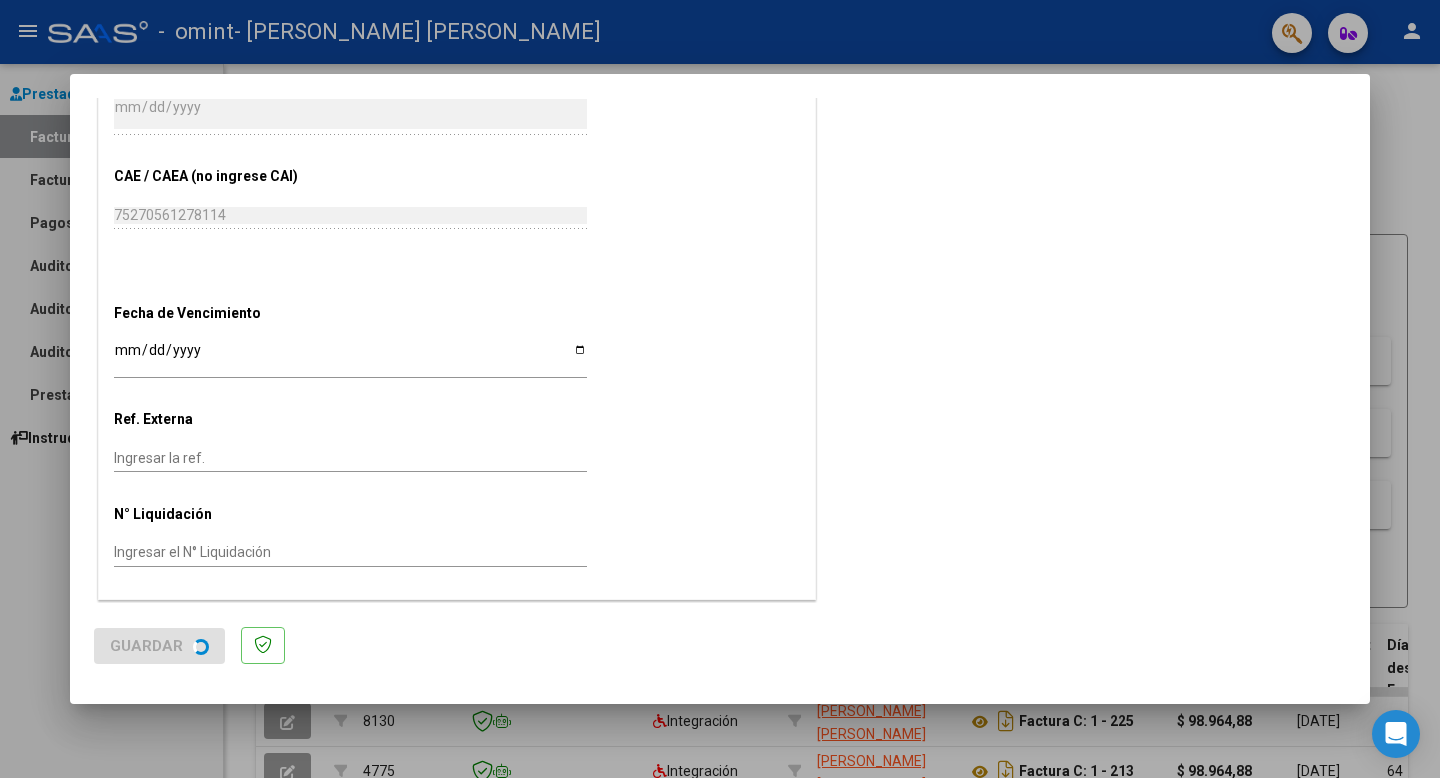 scroll, scrollTop: 0, scrollLeft: 0, axis: both 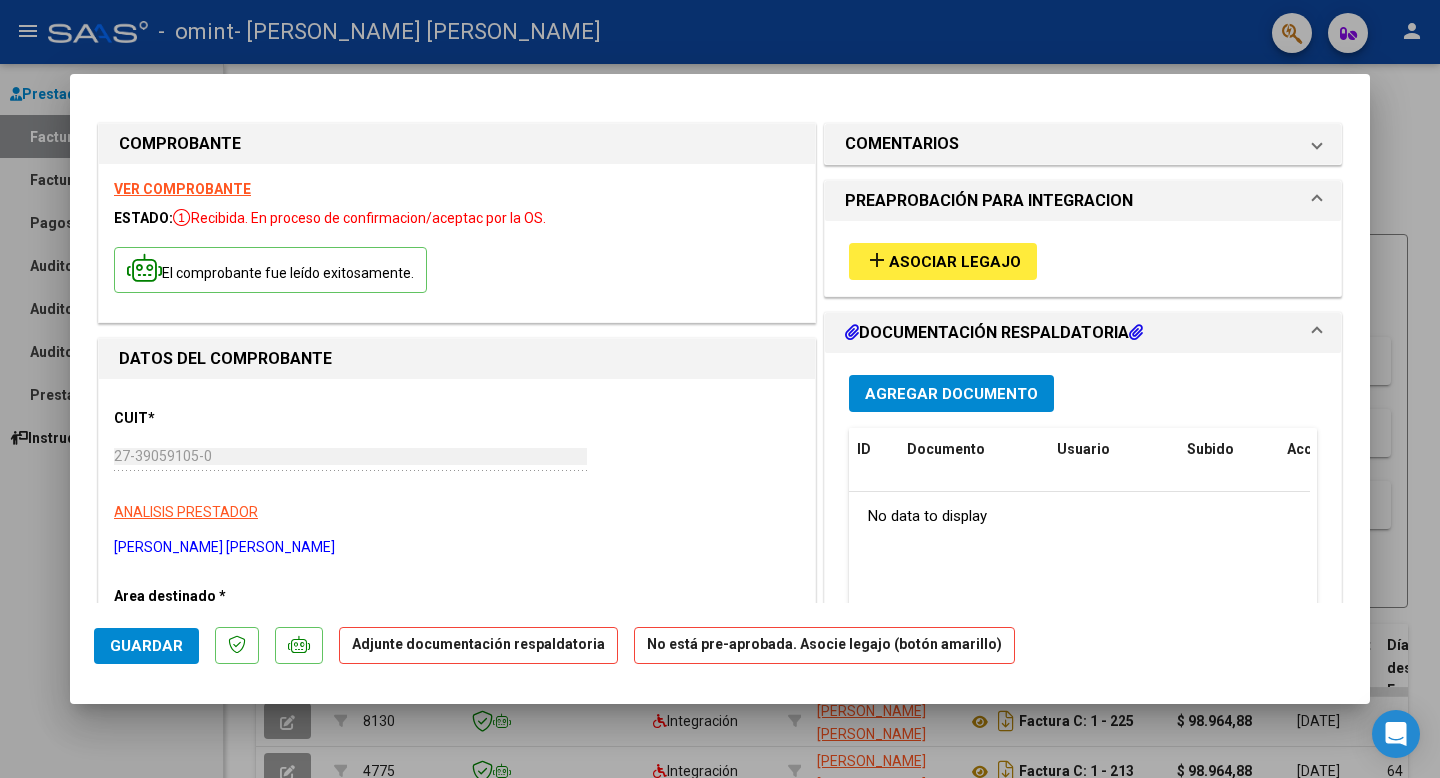 click on "Agregar Documento" at bounding box center (951, 393) 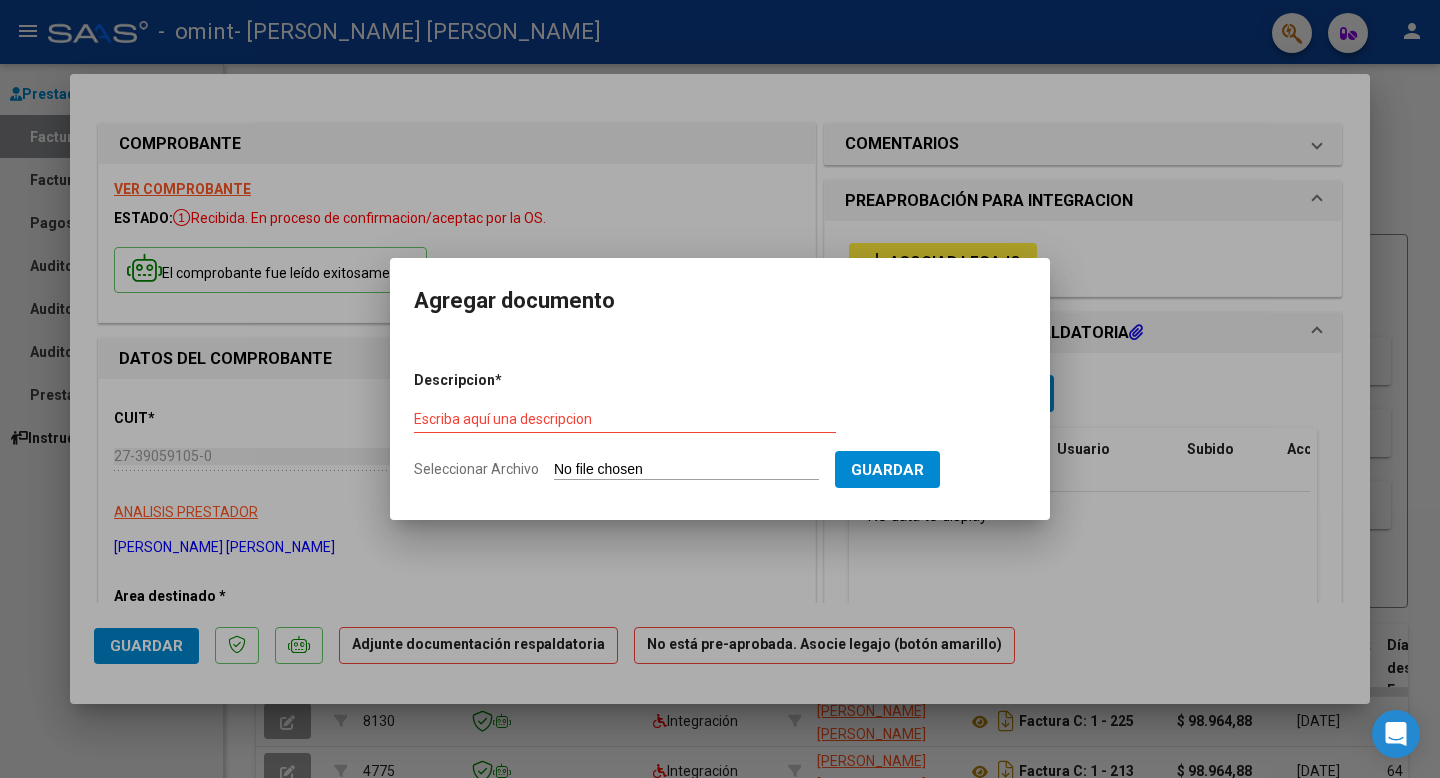click at bounding box center (720, 389) 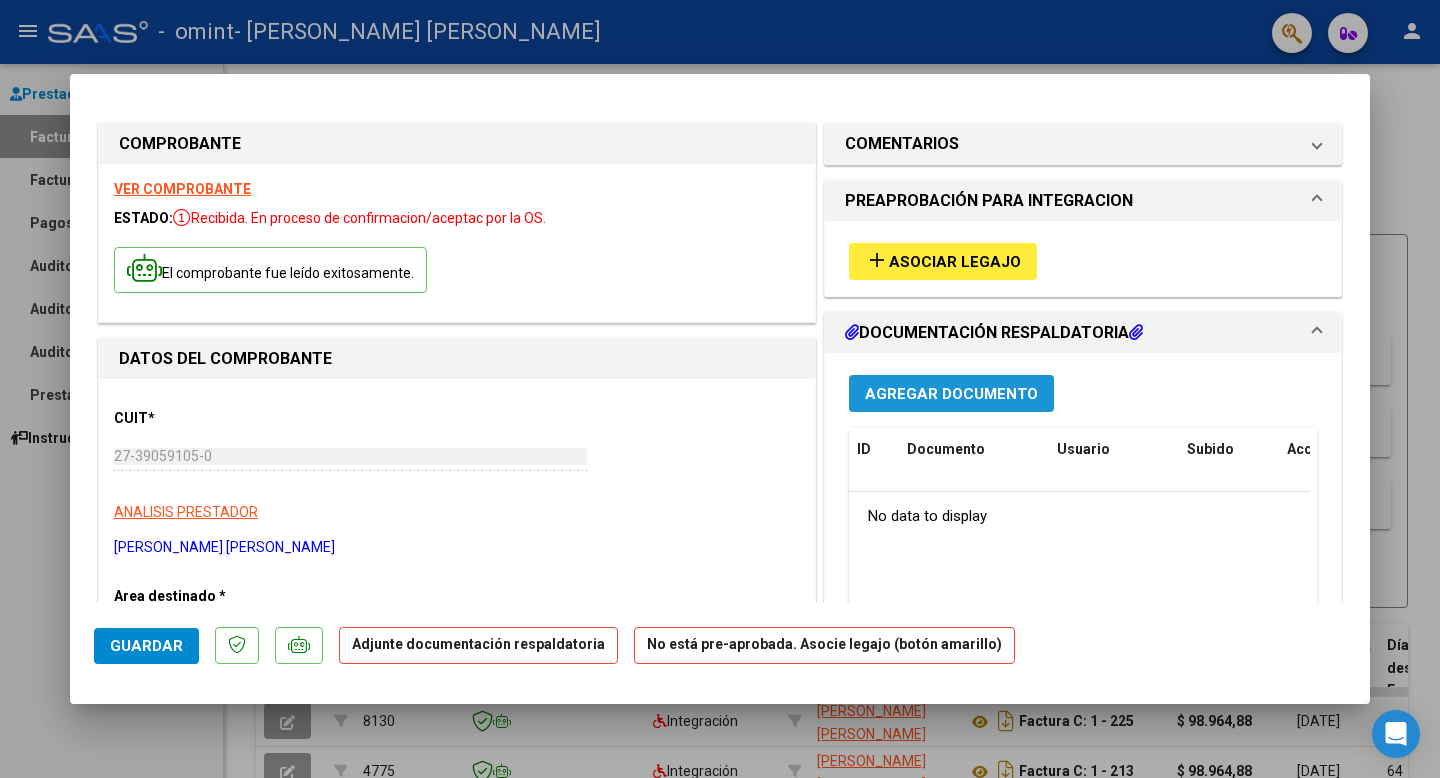 click on "Agregar Documento" at bounding box center (951, 394) 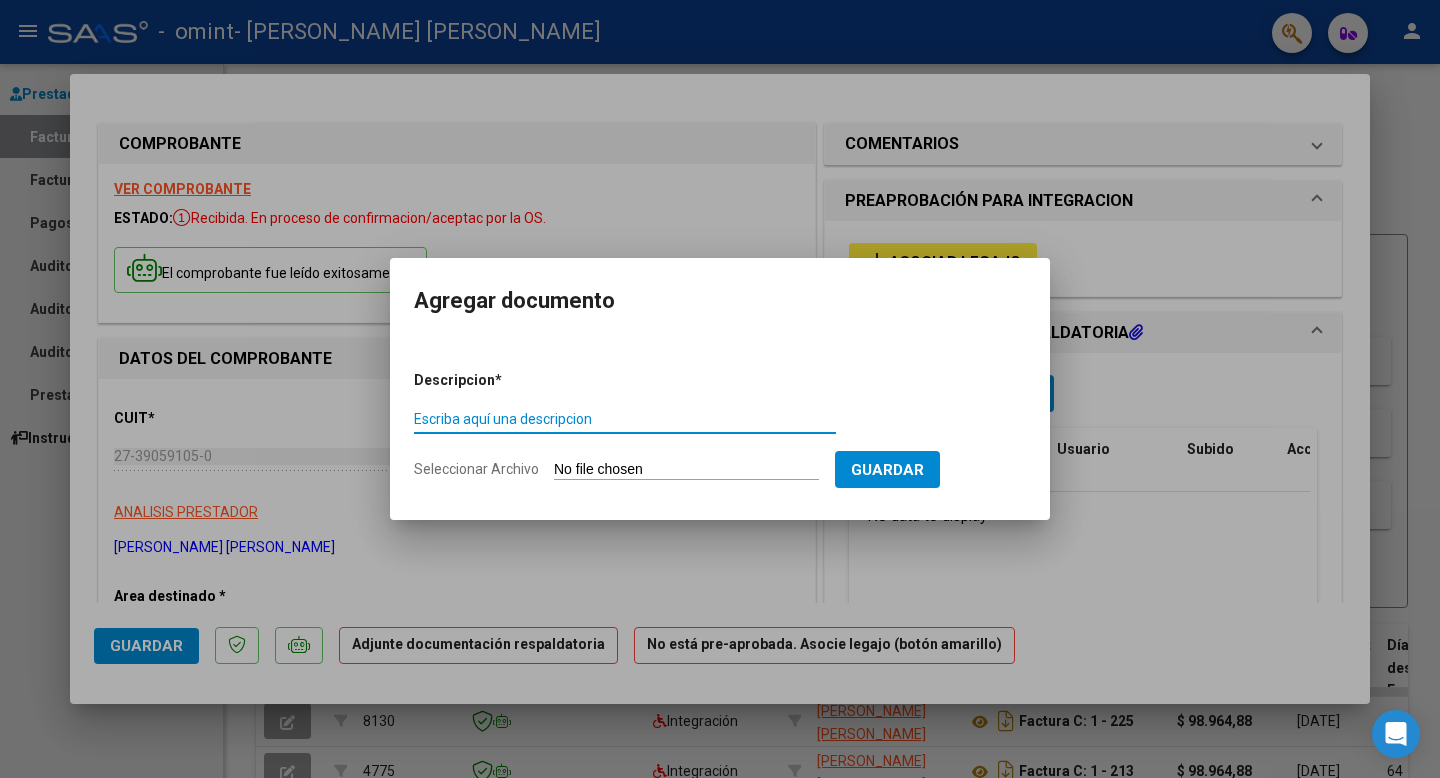 click on "Escriba aquí una descripcion" at bounding box center (625, 419) 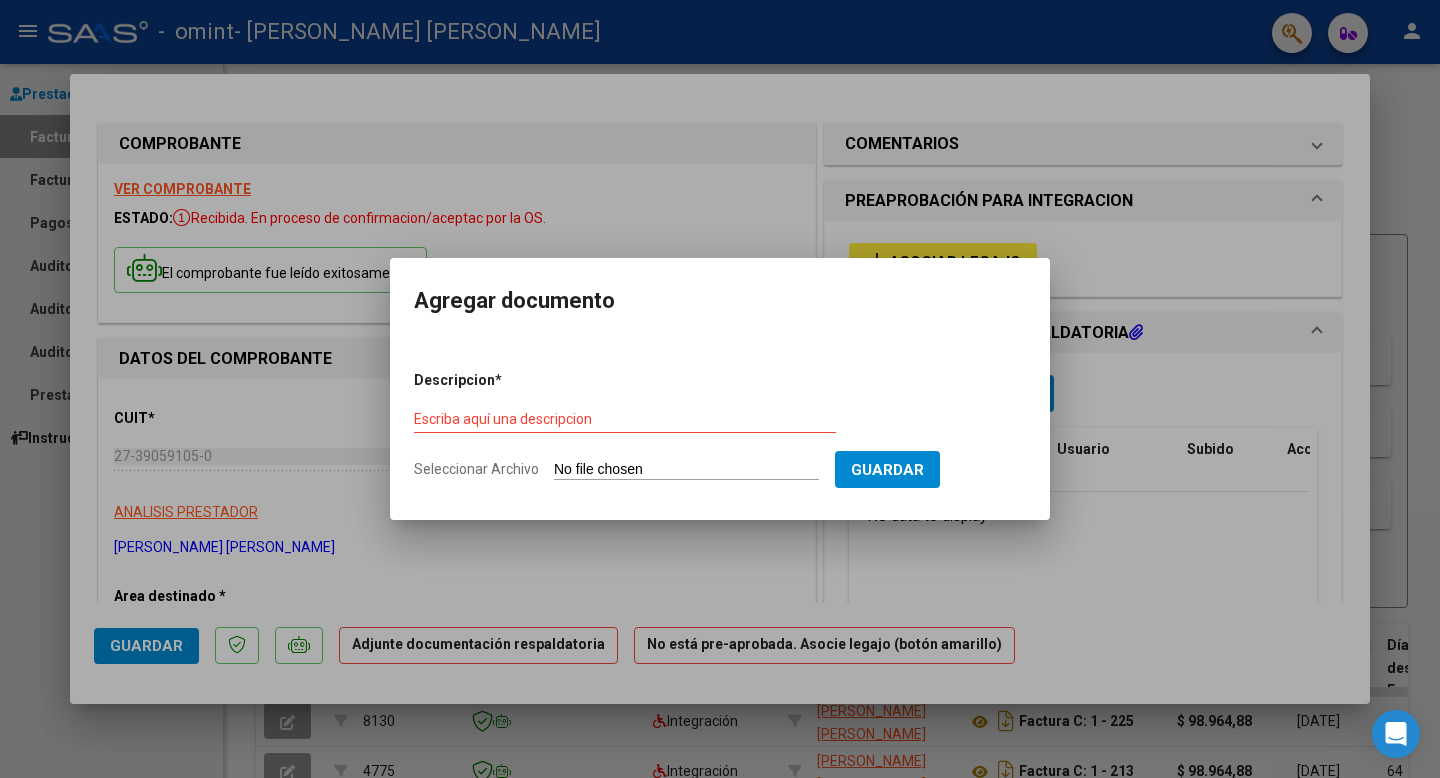 click on "Descripcion  *   Escriba aquí una descripcion  Seleccionar Archivo Guardar" at bounding box center (720, 425) 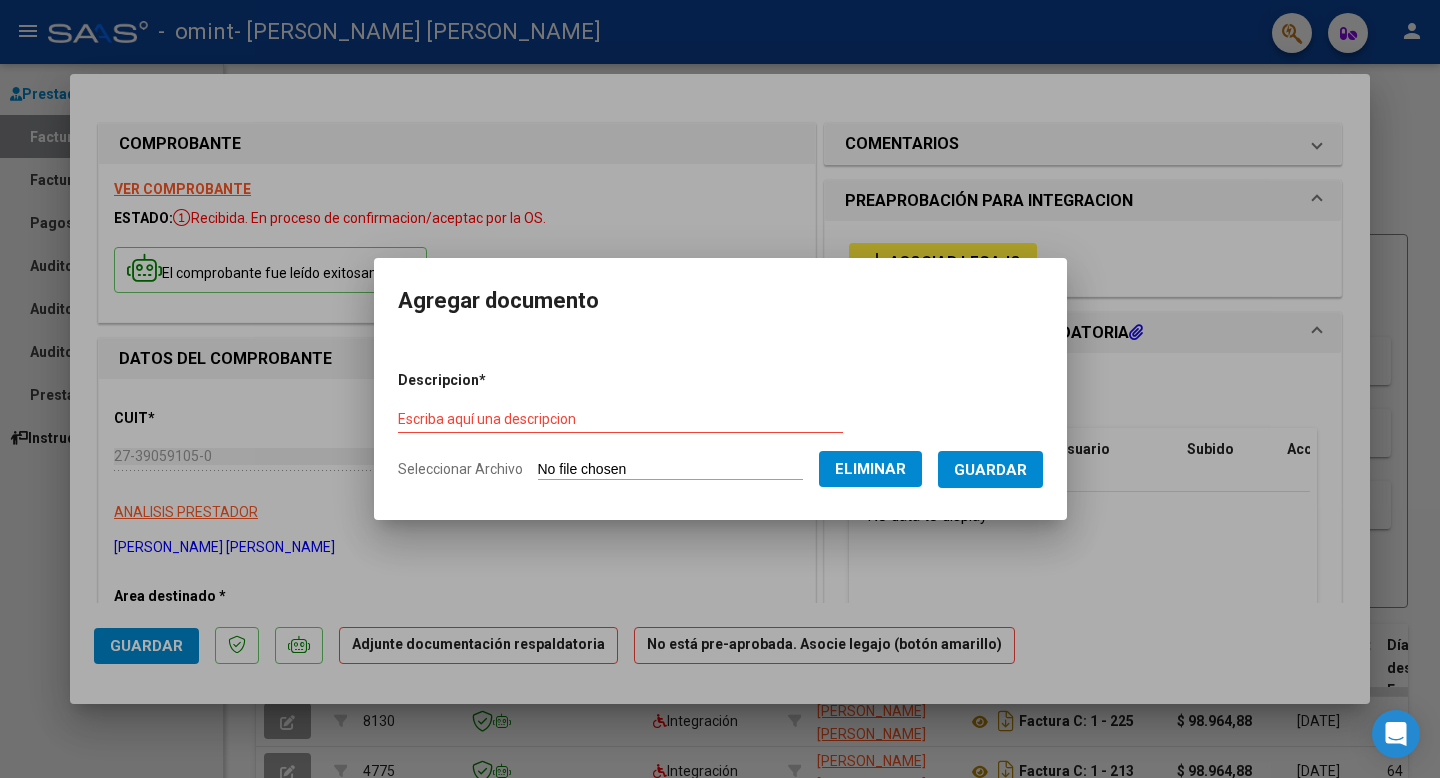 click on "Escriba aquí una descripcion" at bounding box center (620, 419) 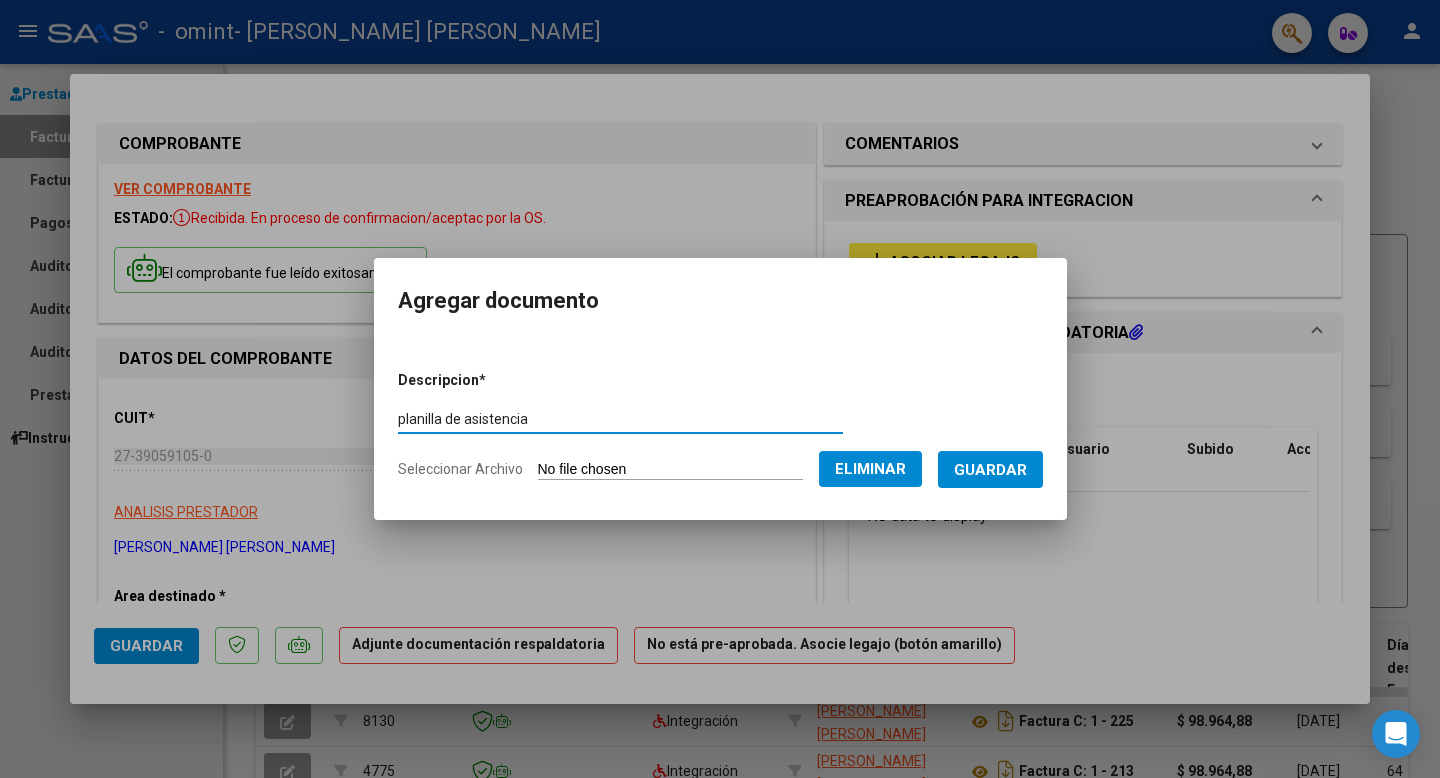 type on "planilla de asistencia" 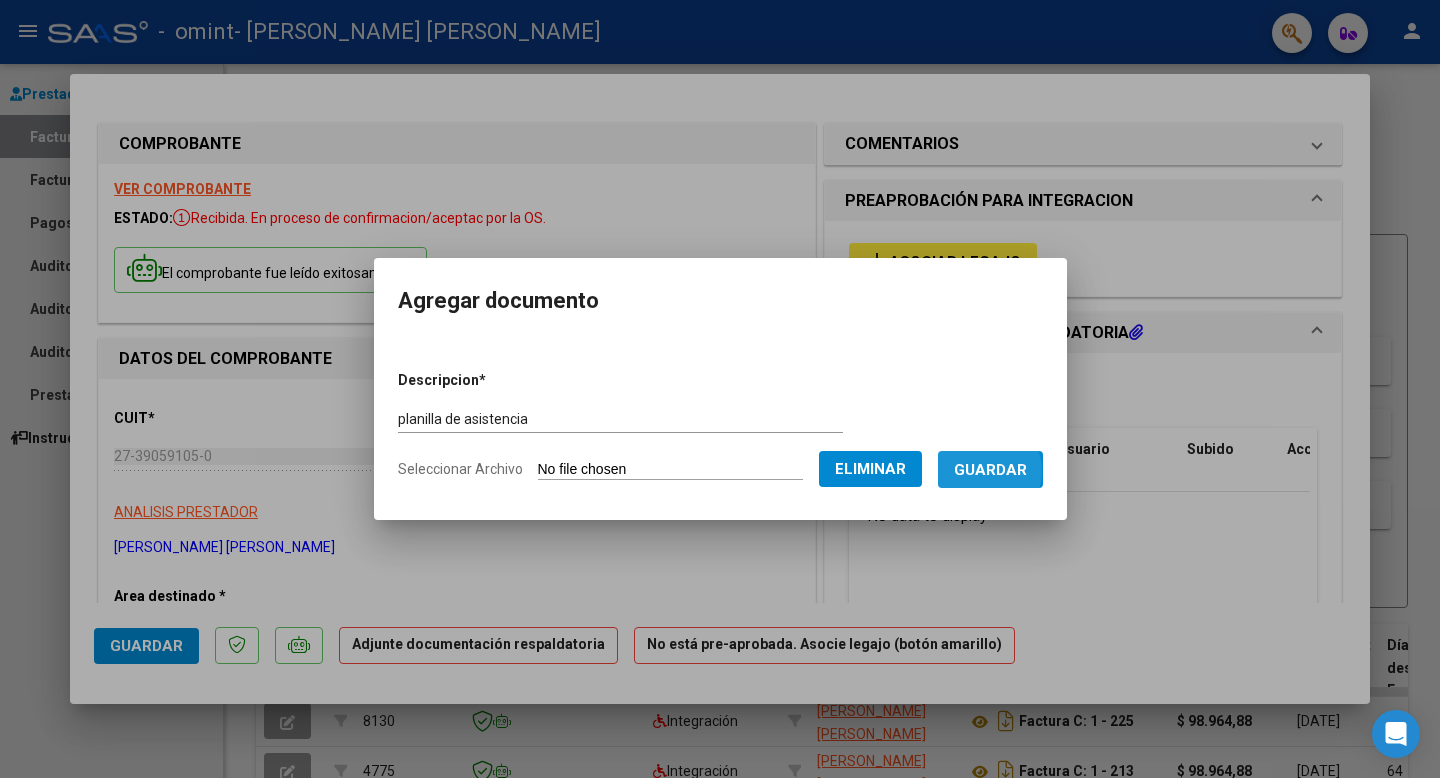 click on "Guardar" at bounding box center (990, 470) 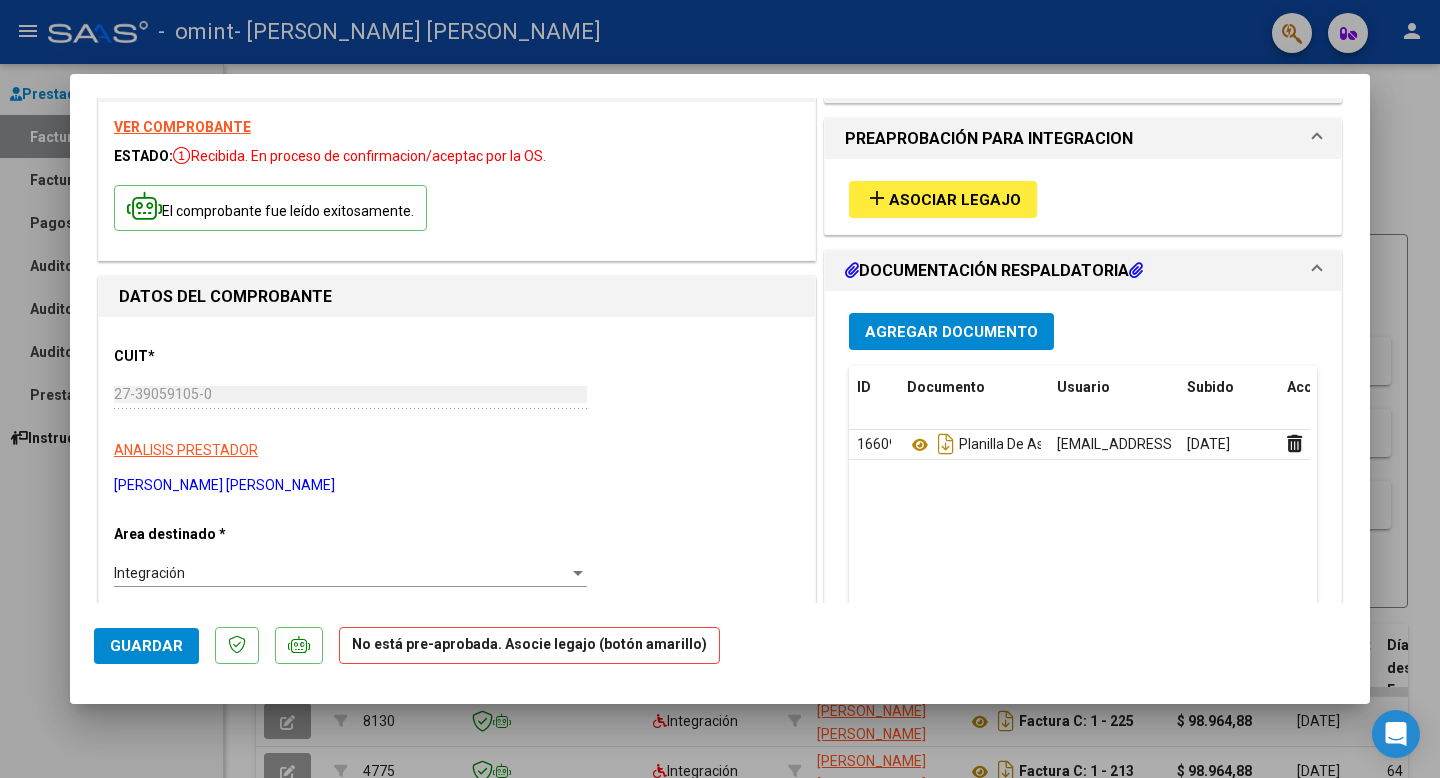 scroll, scrollTop: 0, scrollLeft: 0, axis: both 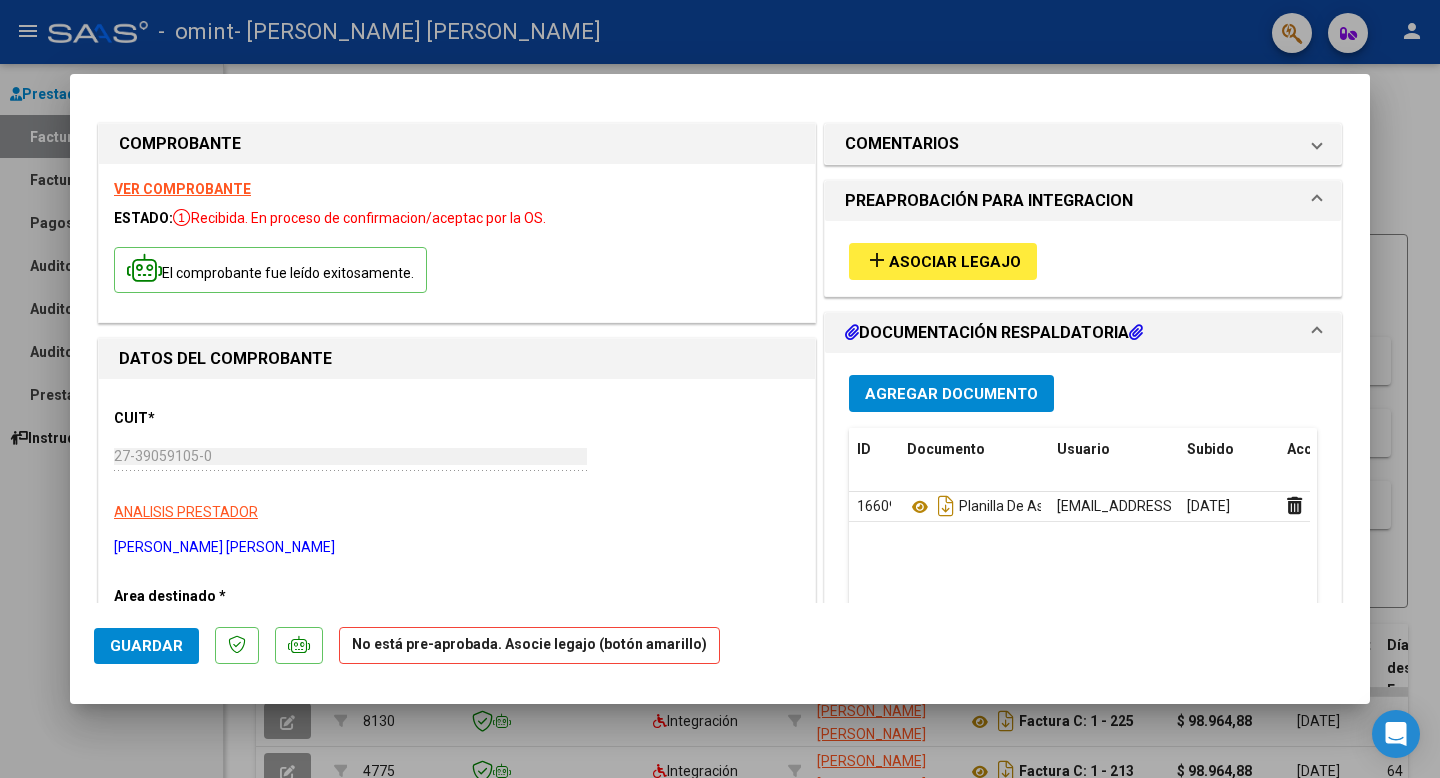 click on "Agregar Documento" at bounding box center (951, 393) 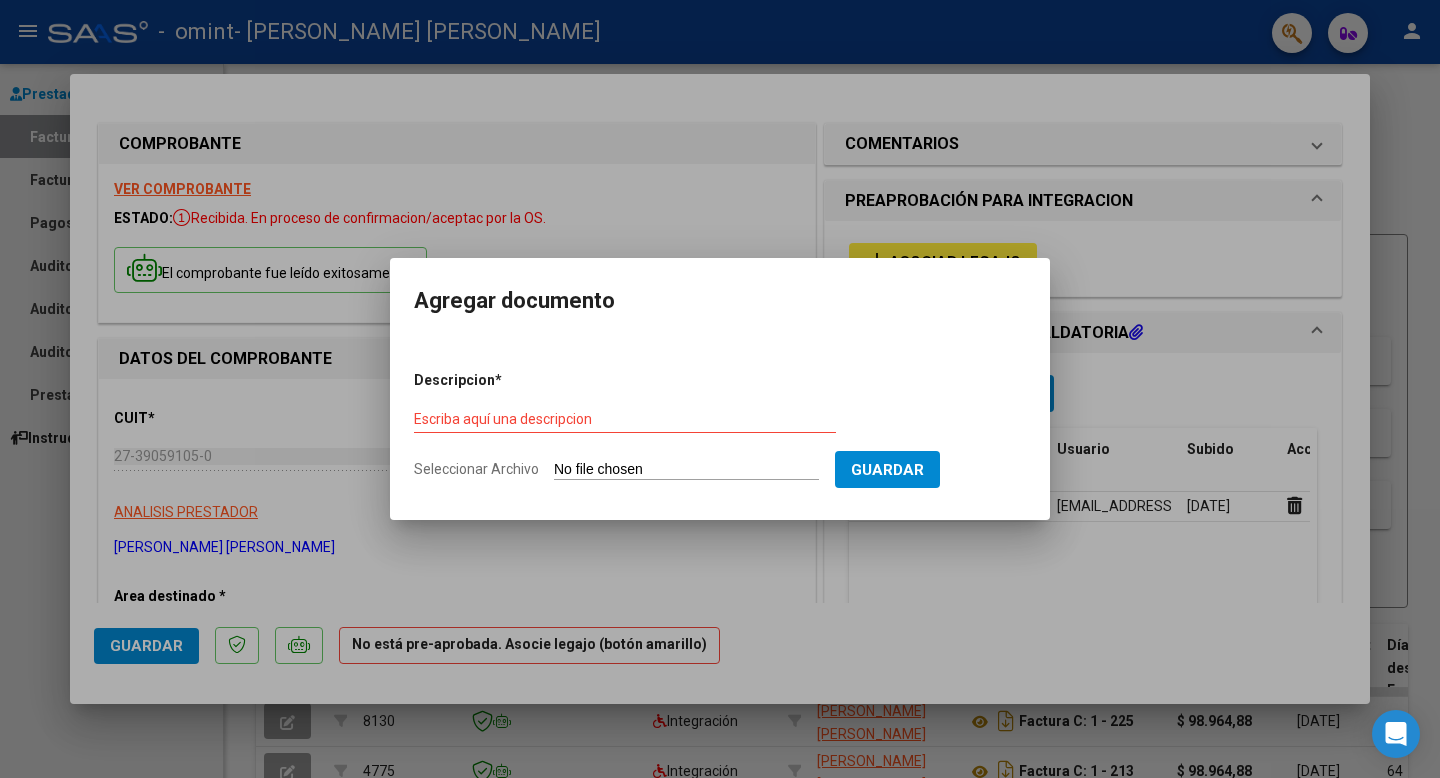 click at bounding box center (720, 389) 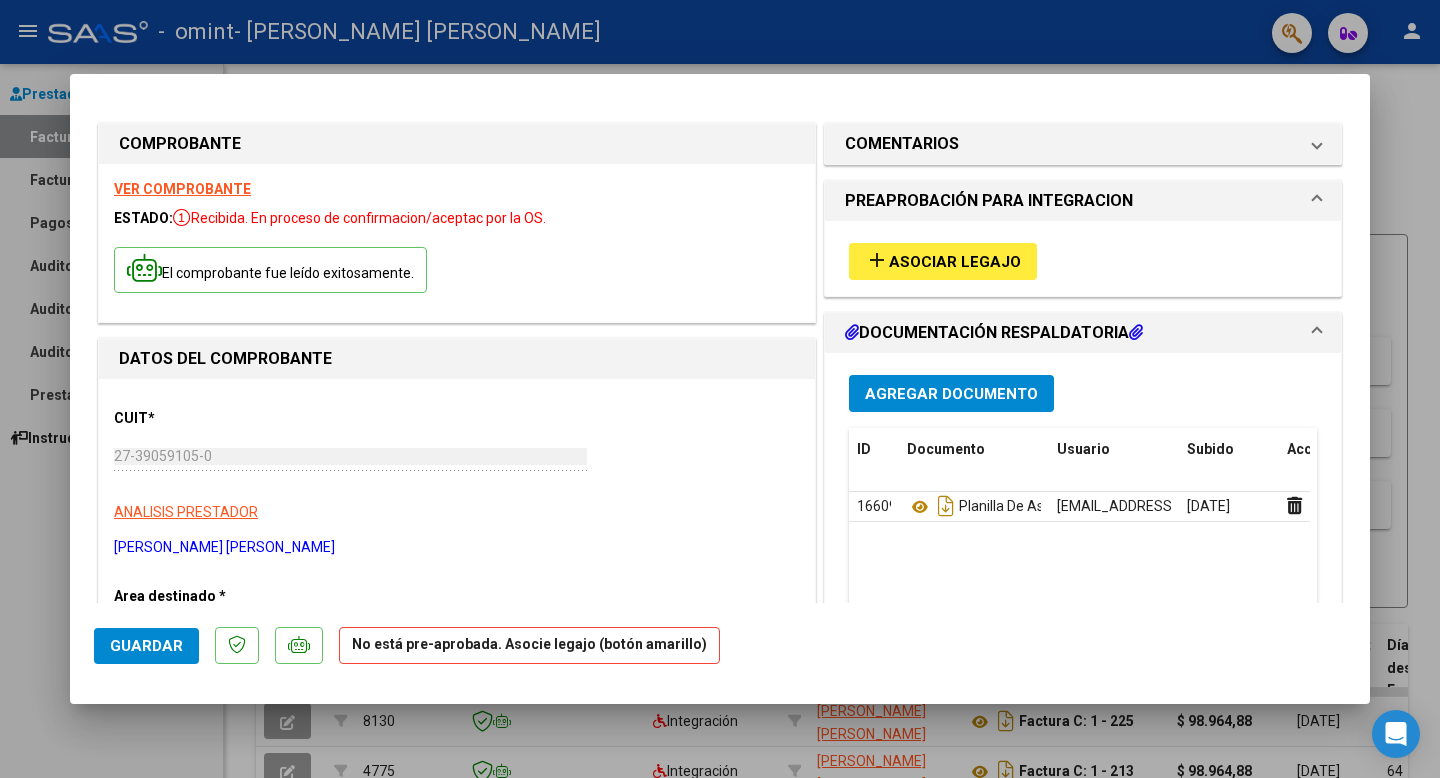 click on "Guardar" 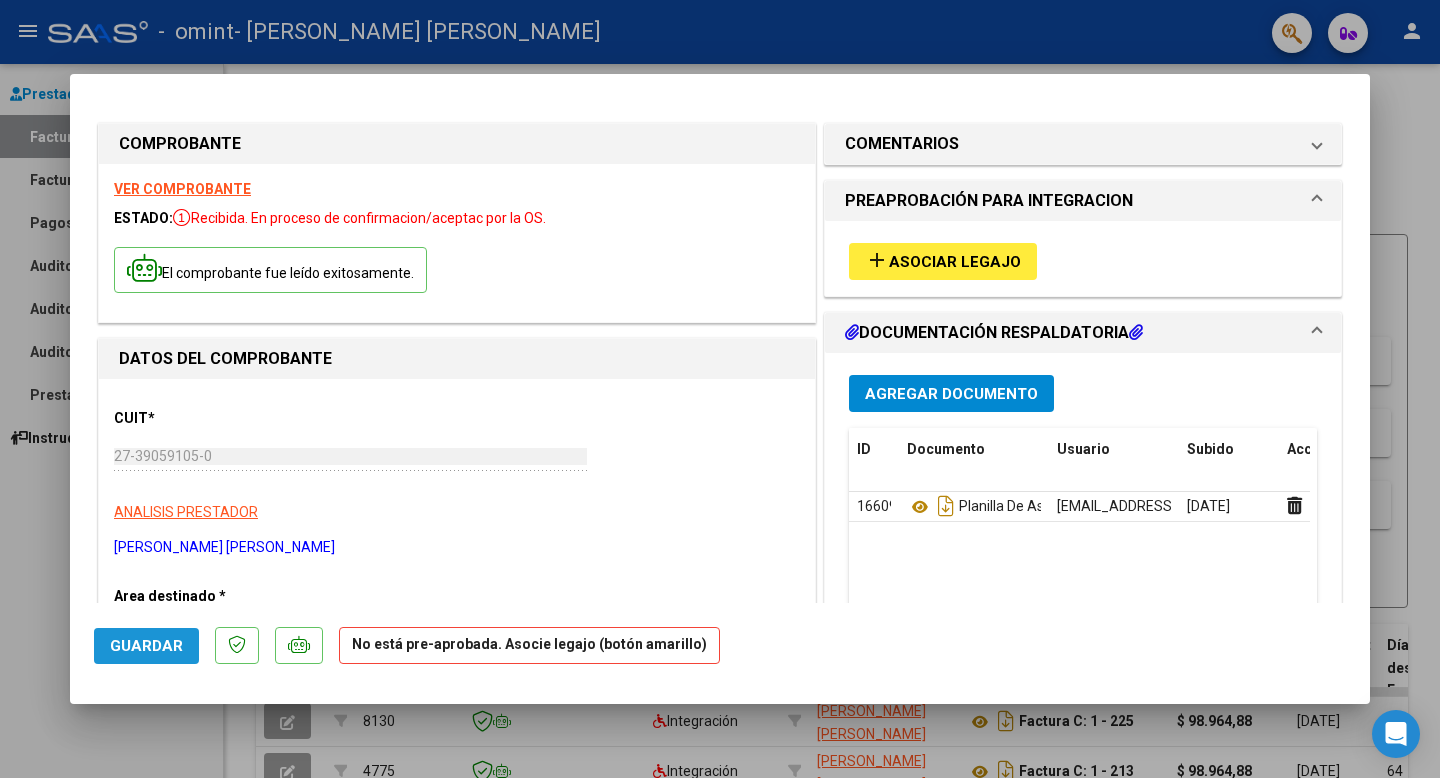 click on "Guardar" 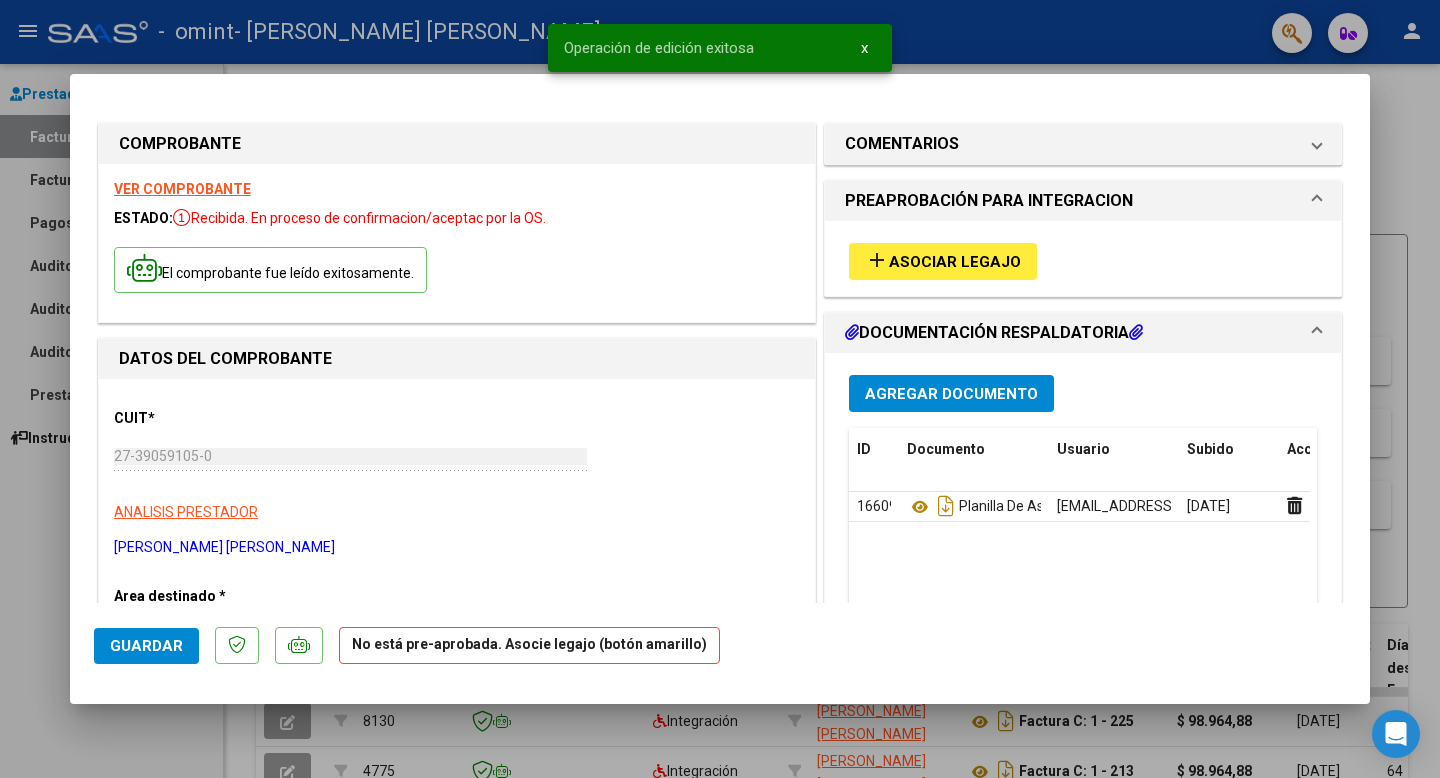 click at bounding box center [720, 389] 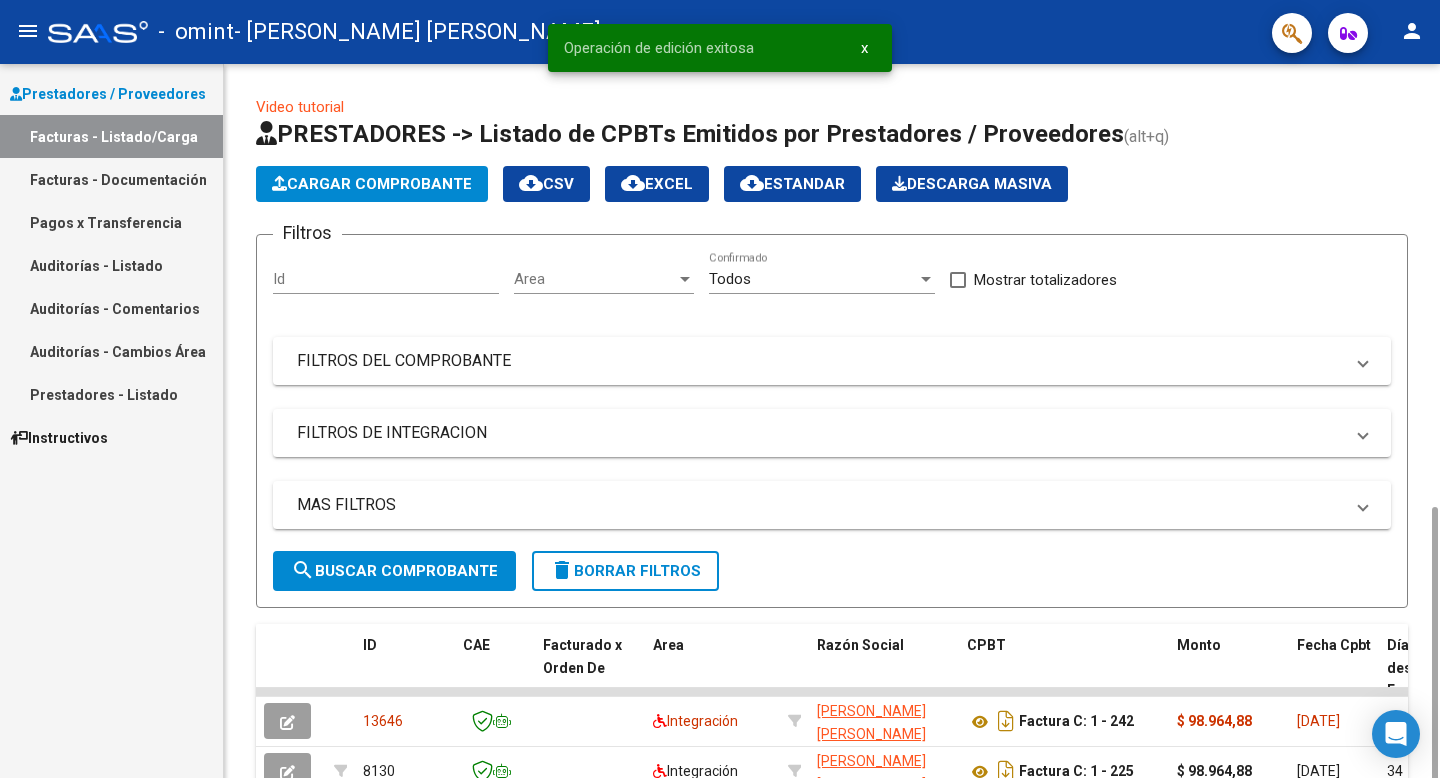 scroll, scrollTop: 255, scrollLeft: 0, axis: vertical 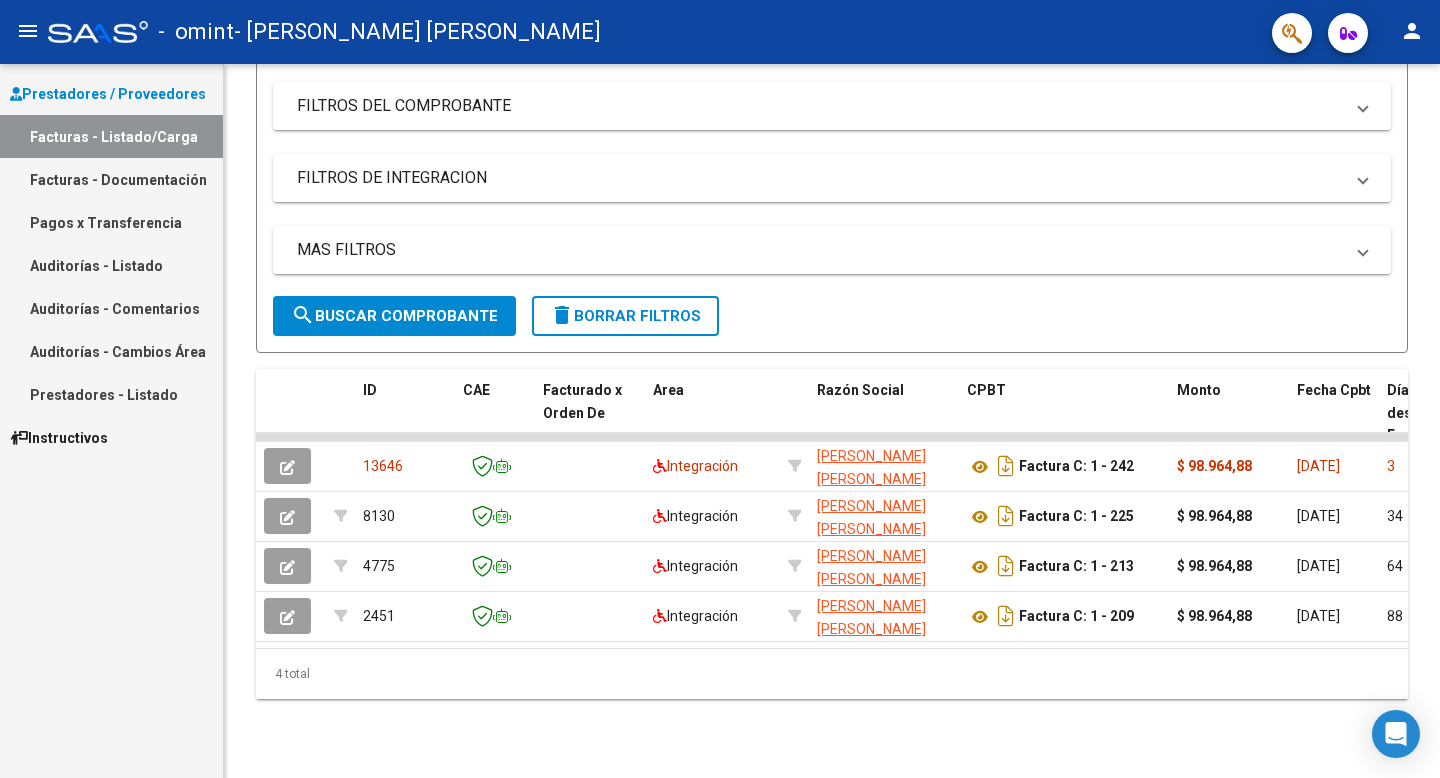 drag, startPoint x: 1438, startPoint y: 141, endPoint x: 1446, endPoint y: 214, distance: 73.43705 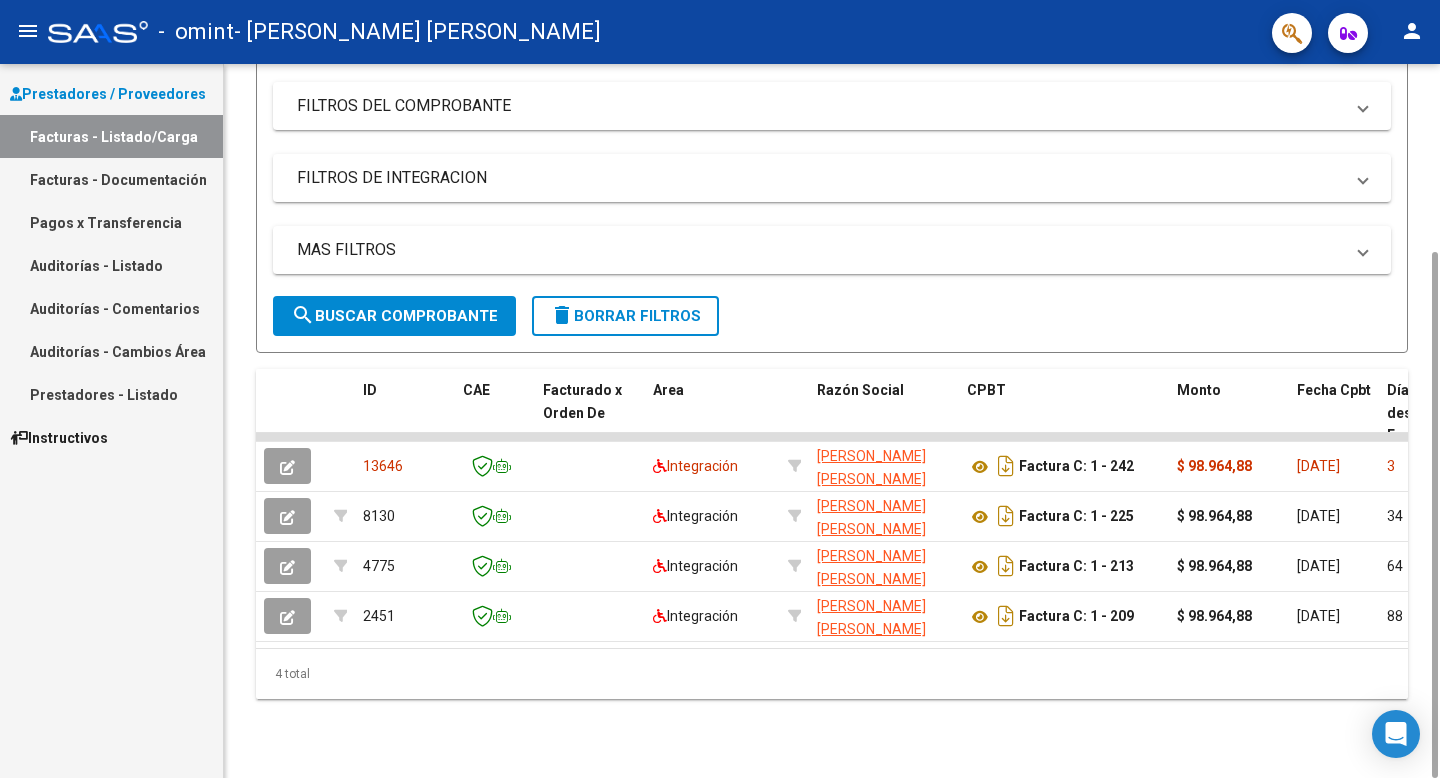 click on "Video tutorial   PRESTADORES -> Listado de CPBTs Emitidos por Prestadores / Proveedores (alt+q)   Cargar Comprobante
cloud_download  CSV  cloud_download  EXCEL  cloud_download  Estandar   Descarga Masiva
Filtros Id Area Area Todos  Confirmado   Mostrar totalizadores   FILTROS DEL COMPROBANTE  Comprobante Tipo Comprobante Tipo Start date – Fec. Comprobante Desde / Hasta Días Emisión Desde(cant. días) Días Emisión Hasta(cant. días) CUIT / Razón Social Pto. Venta Nro. Comprobante Código SSS CAE Válido CAE Válido Todos  Cargado Módulo Hosp. Todos  Tiene facturacion Apócrifa Hospital Refes  FILTROS DE INTEGRACION  Período De Prestación Campos del Archivo de Rendición Devuelto x SSS (dr_envio) Todos  Rendido x SSS (dr_envio) Tipo de Registro Tipo de Registro Período Presentación Período Presentación Campos del Legajo Asociado (preaprobación) Afiliado Legajo (cuil/nombre) Todos  Solo facturas preaprobadas  MAS FILTROS  Todos  Con Doc. Respaldatoria Todos  Con Trazabilidad Todos  Auditoría" 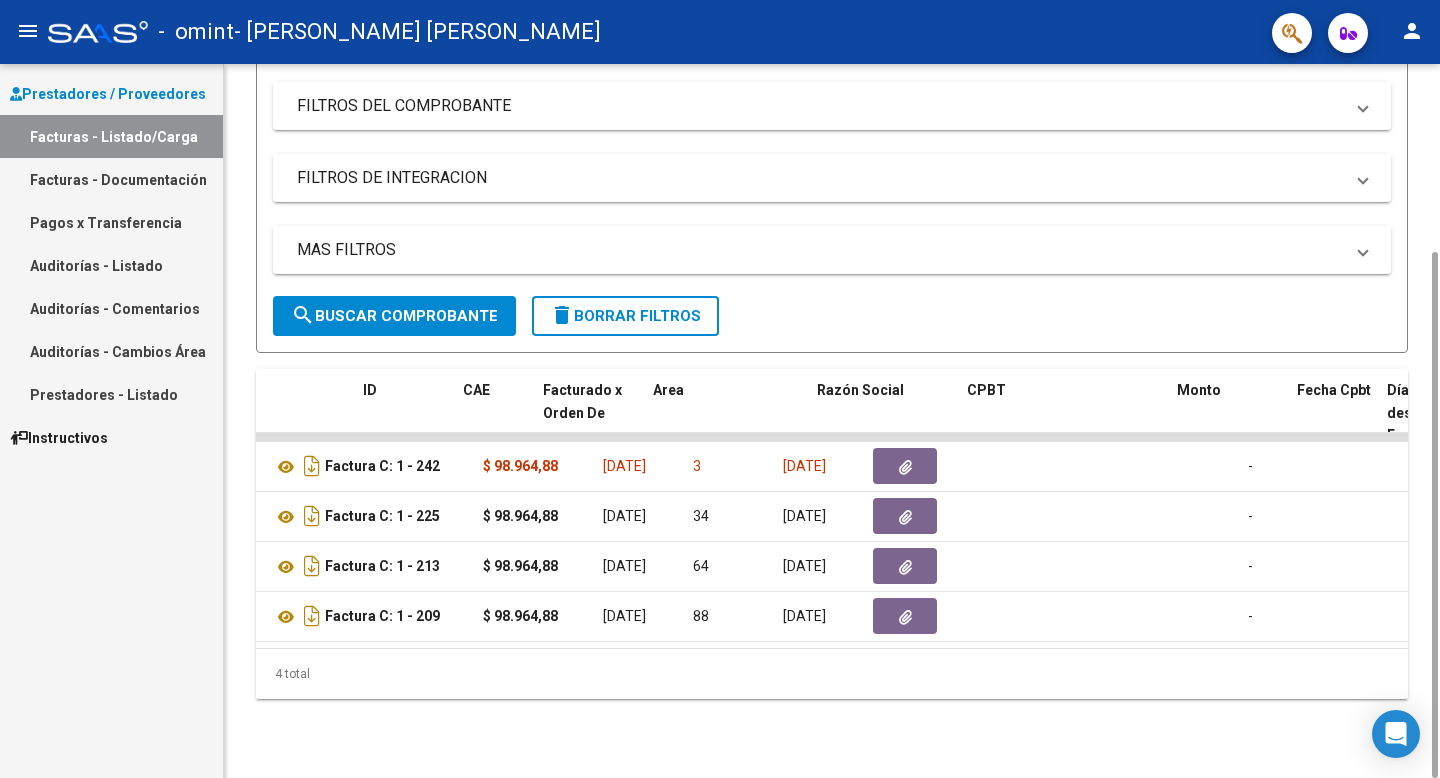 scroll, scrollTop: 0, scrollLeft: 0, axis: both 